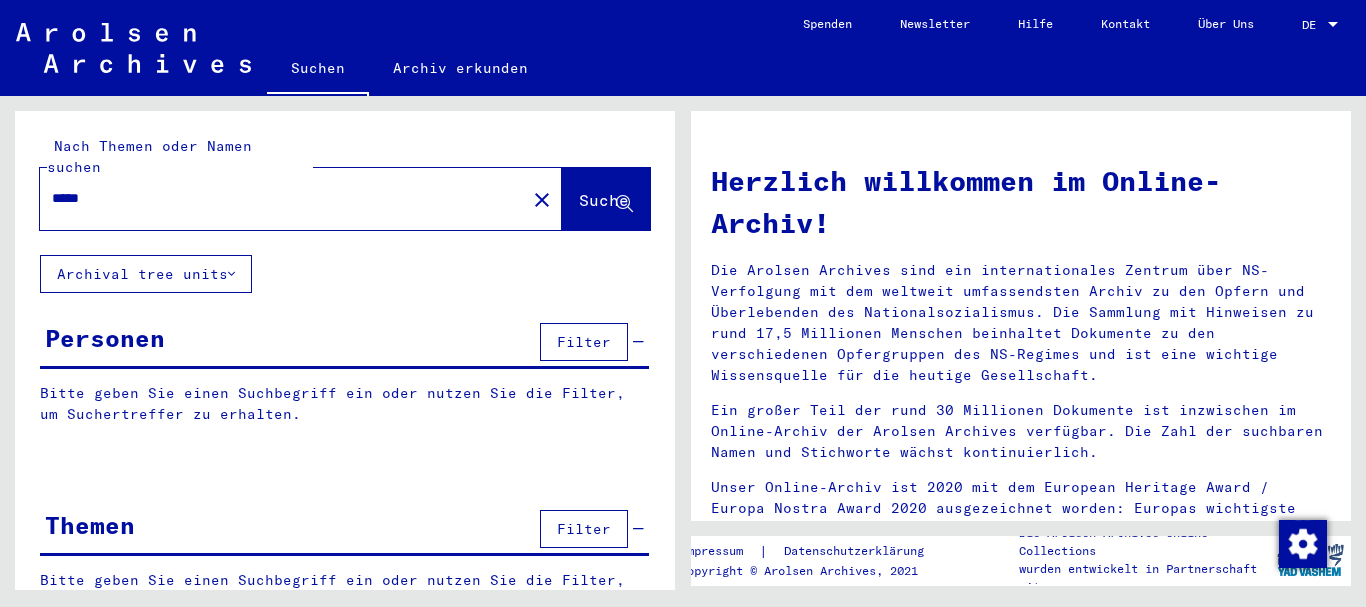 scroll, scrollTop: 0, scrollLeft: 0, axis: both 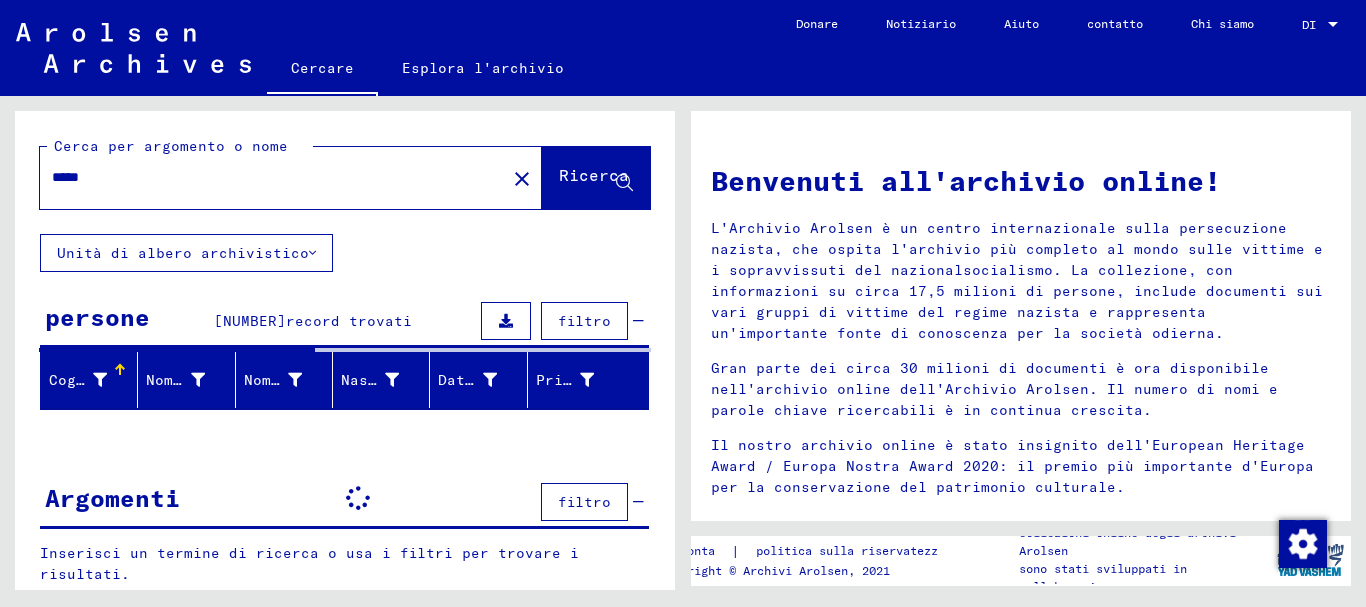 click on "record trovati" at bounding box center (349, 321) 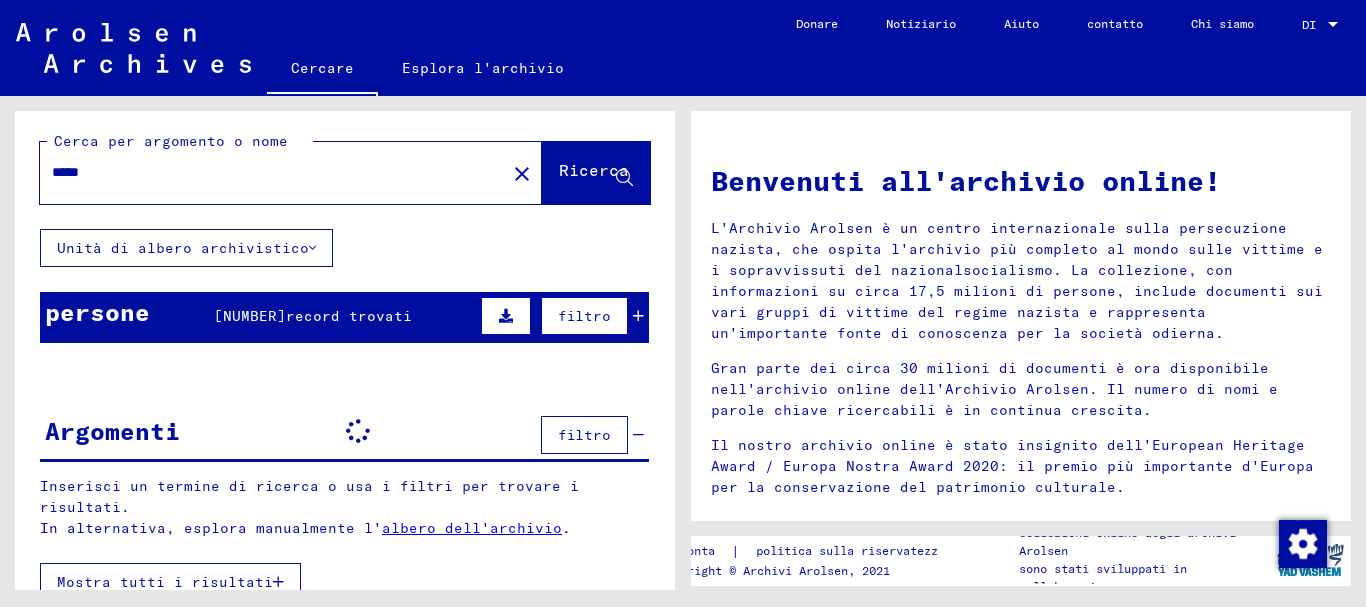 scroll, scrollTop: 0, scrollLeft: 0, axis: both 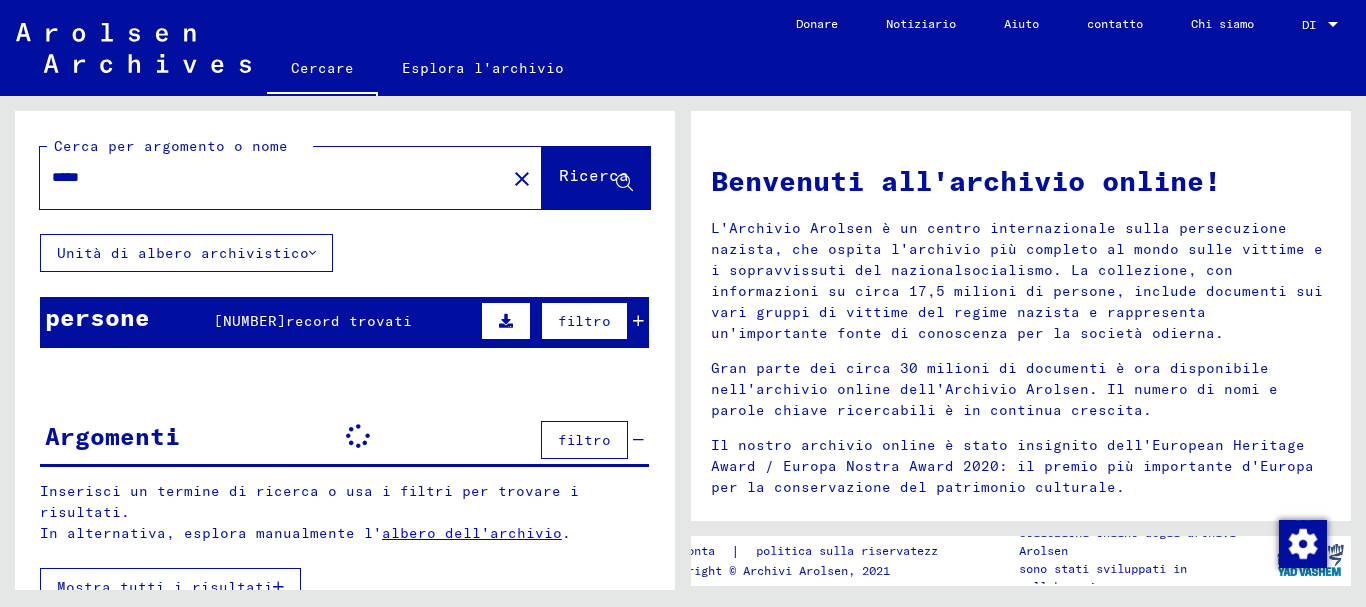 click on "*****" at bounding box center [267, 177] 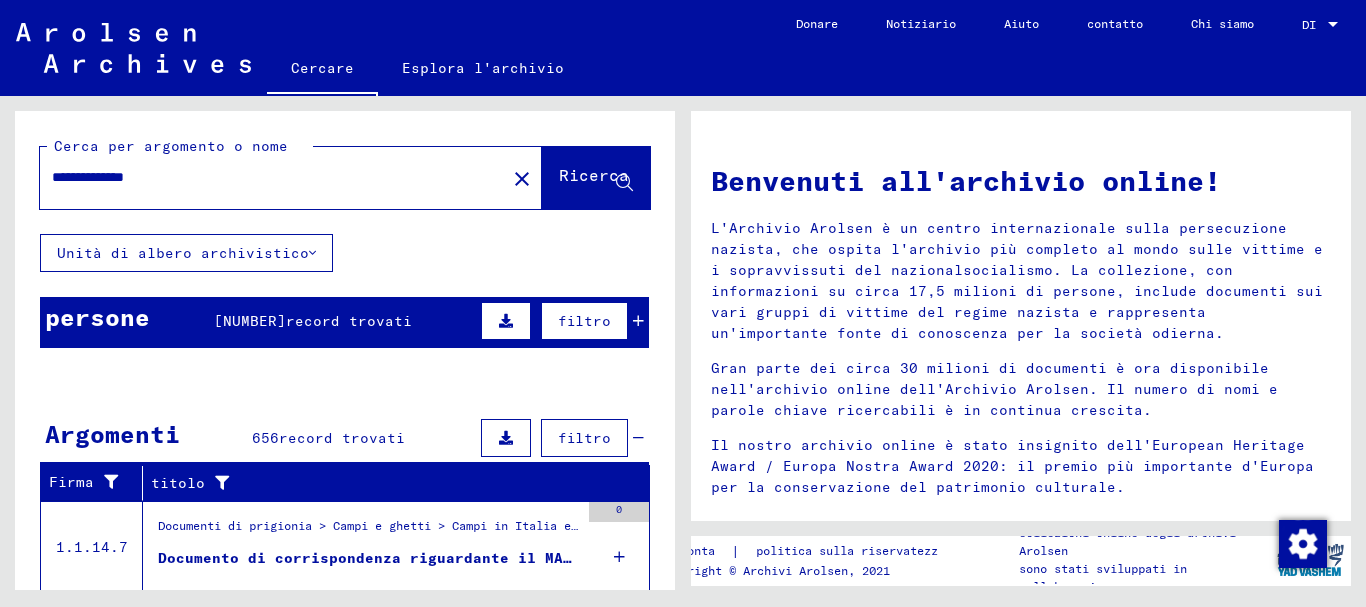 type on "**********" 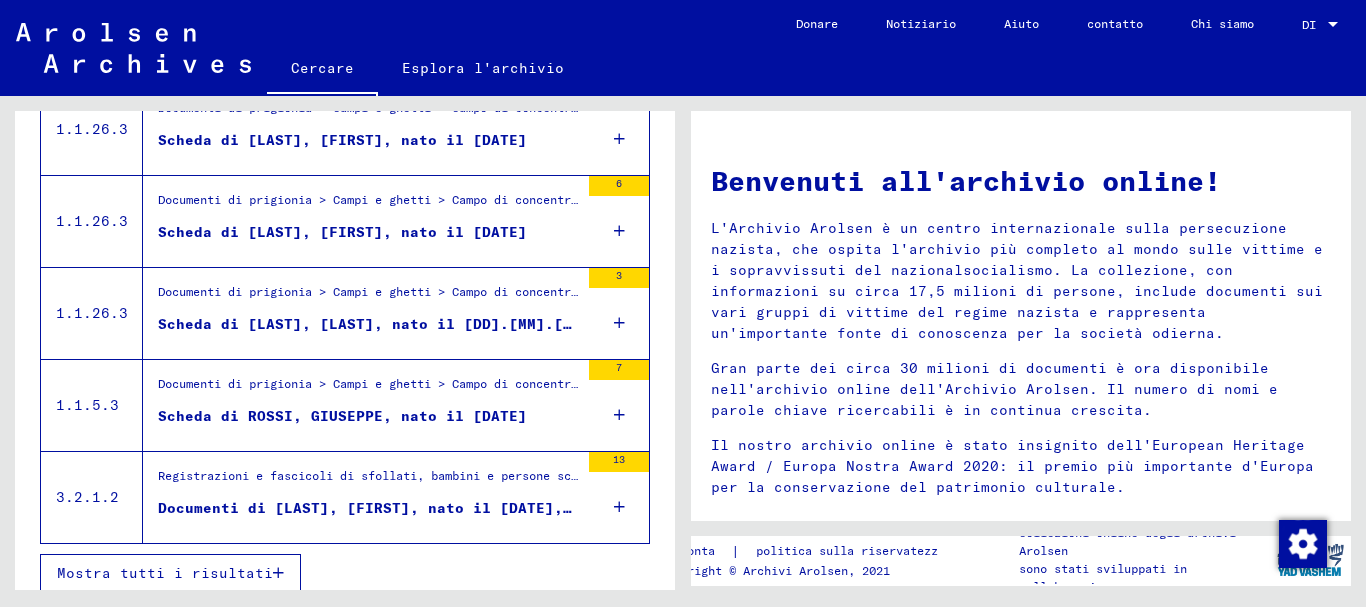 scroll, scrollTop: 431, scrollLeft: 0, axis: vertical 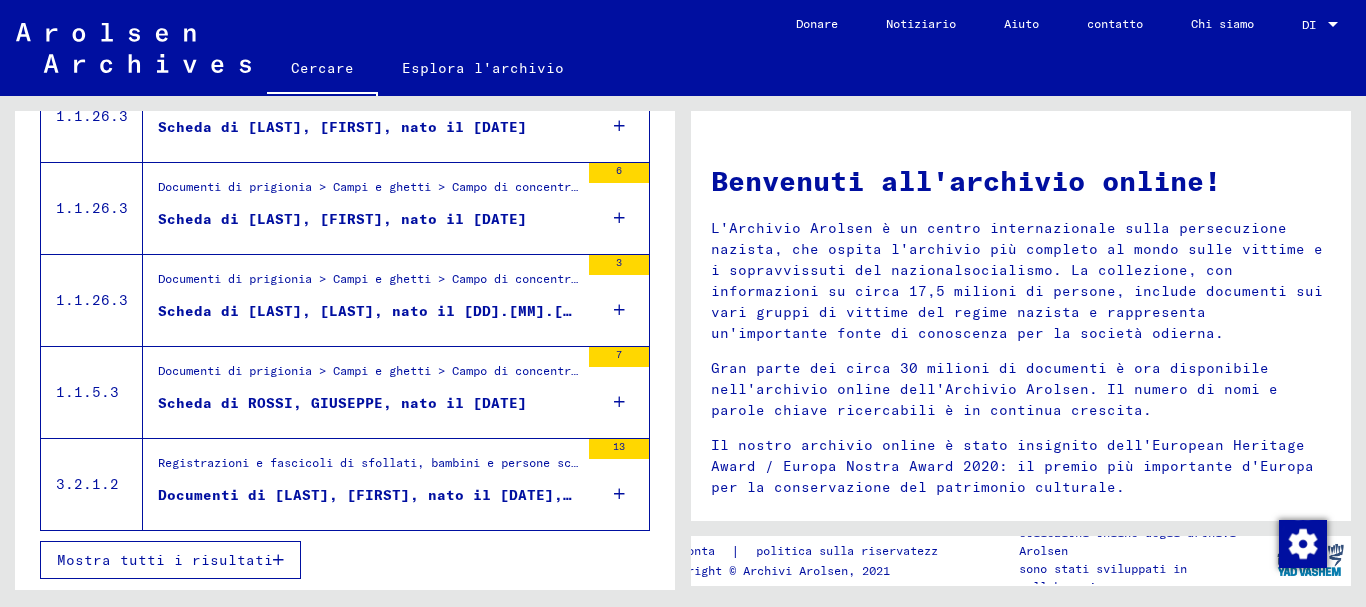 click on "Mostra tutti i risultati" at bounding box center [165, 560] 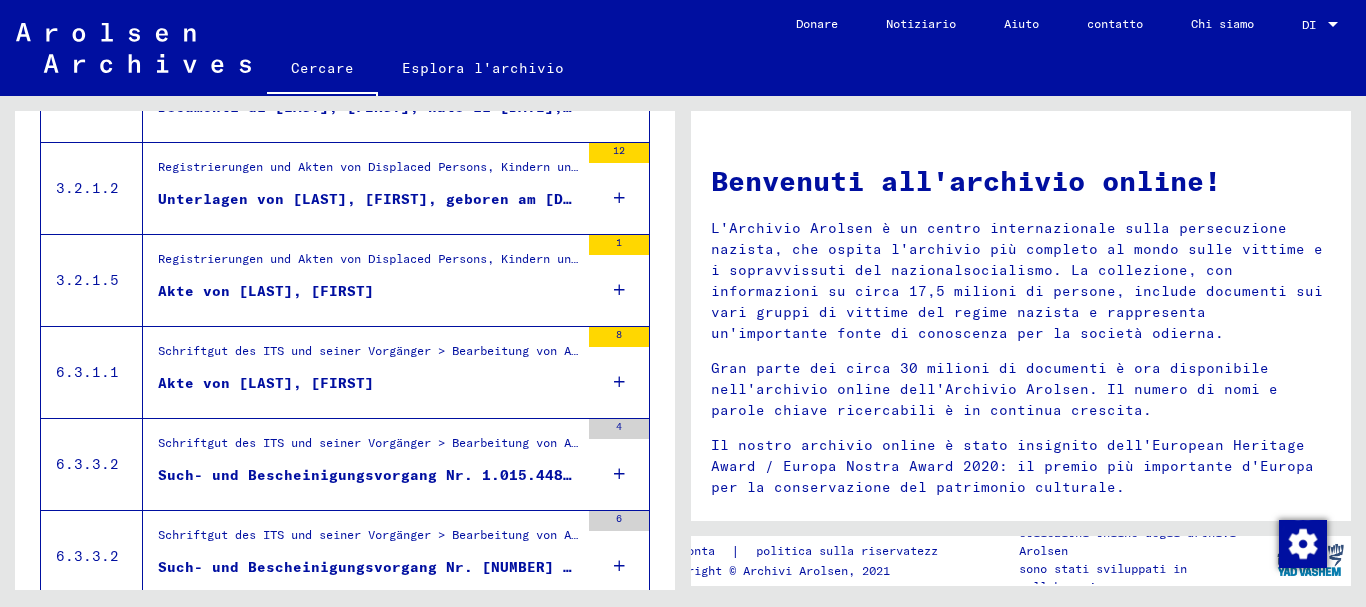scroll, scrollTop: 831, scrollLeft: 0, axis: vertical 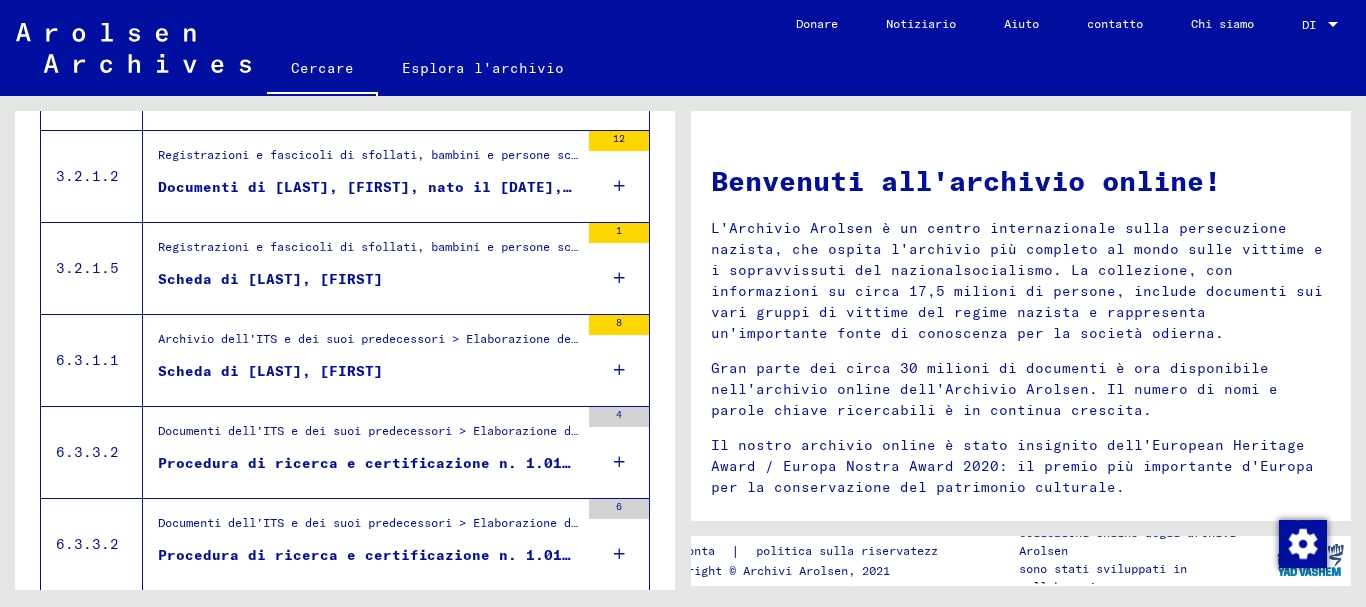 click on "Scheda di [LAST], [FIRST]" at bounding box center [270, 279] 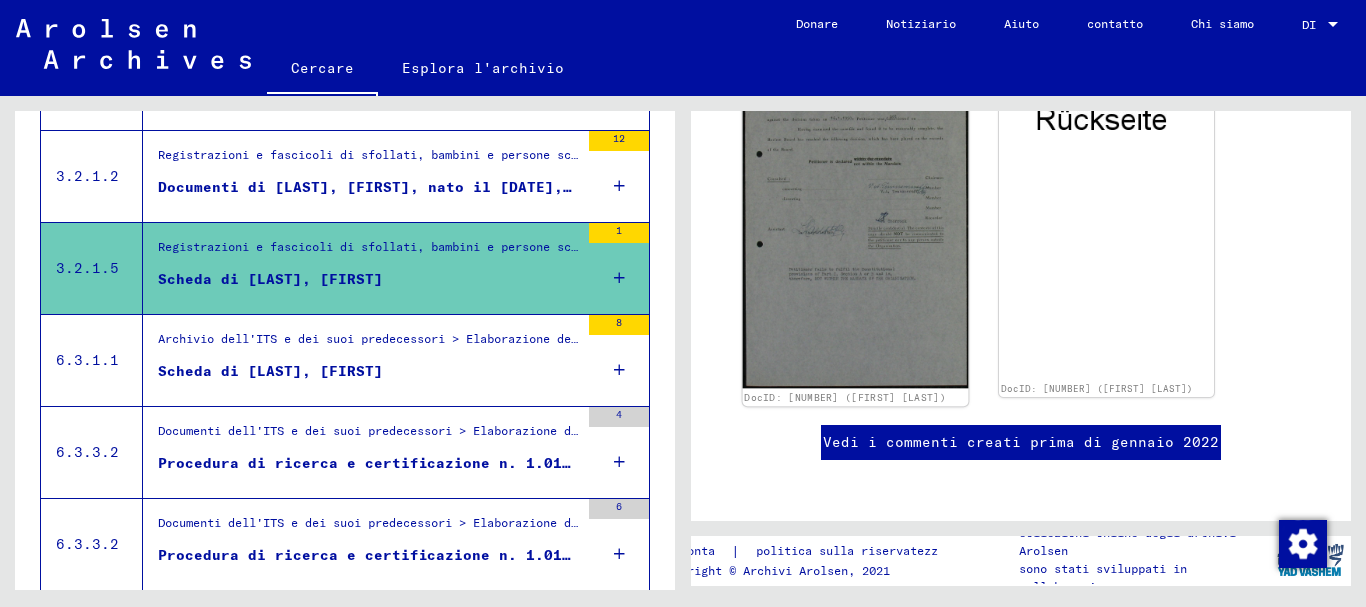 scroll, scrollTop: 400, scrollLeft: 0, axis: vertical 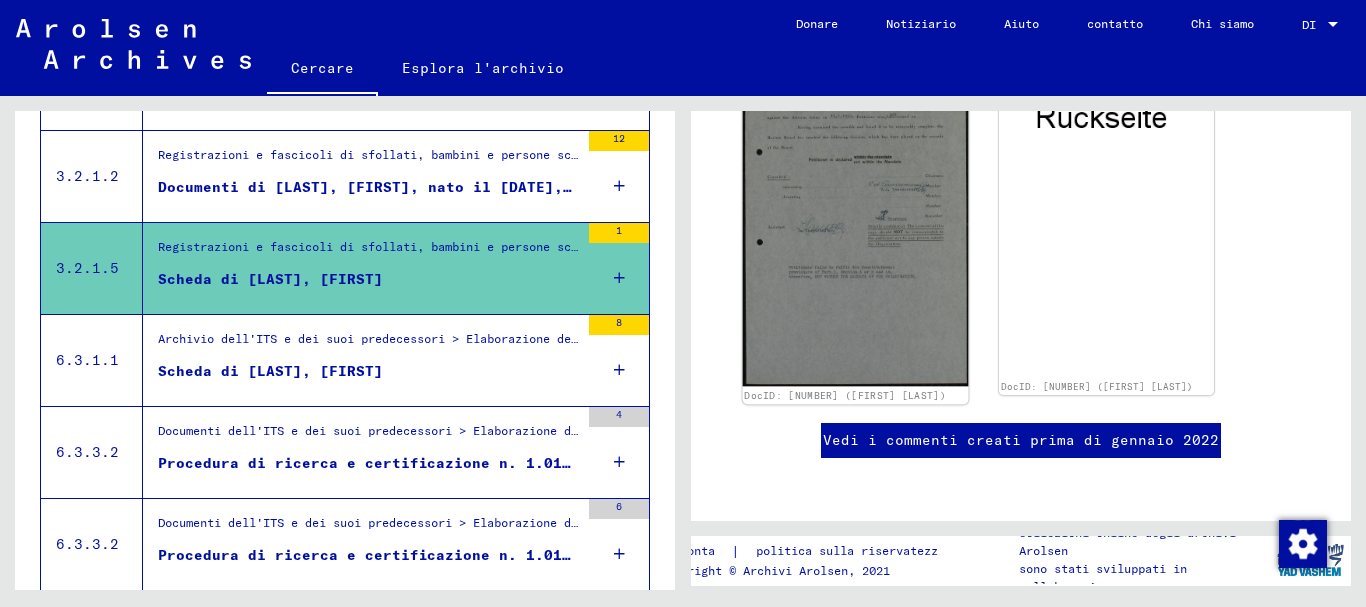 click 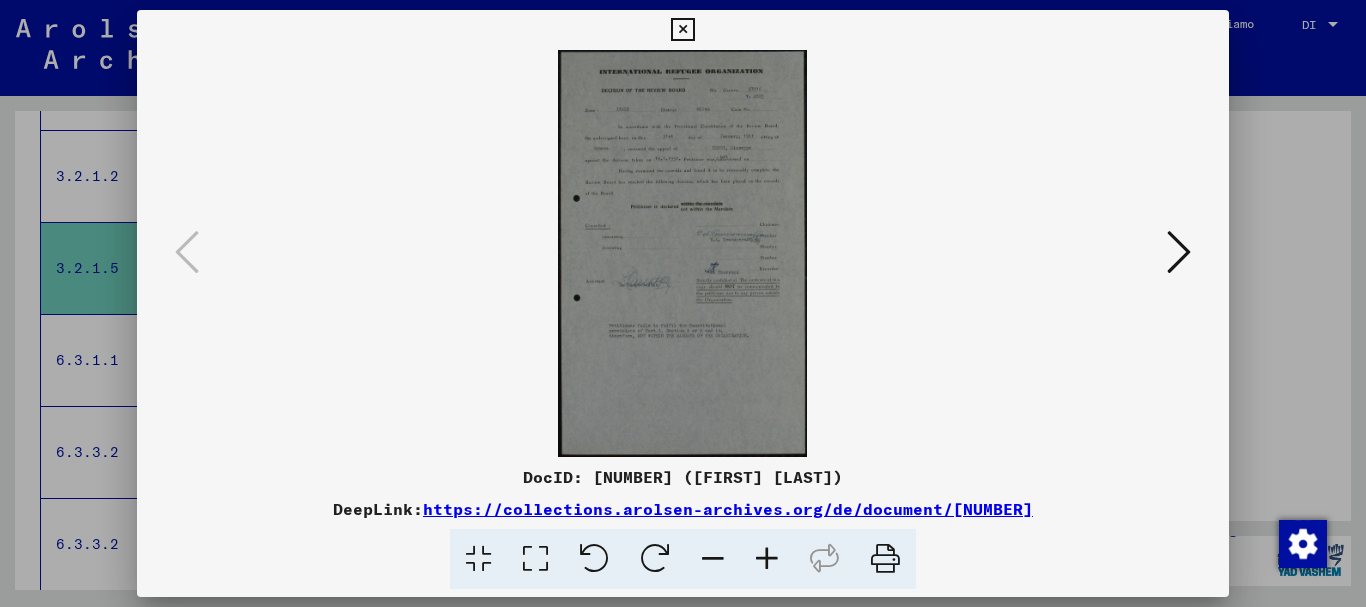 click at bounding box center [767, 559] 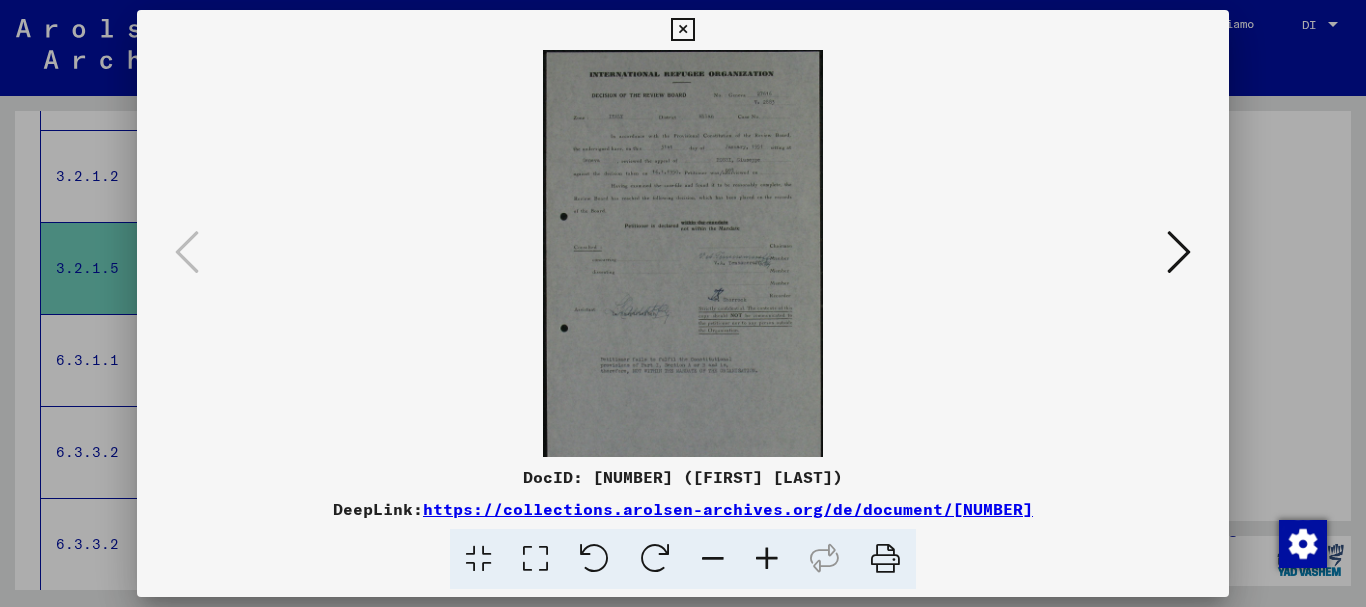 click at bounding box center [767, 559] 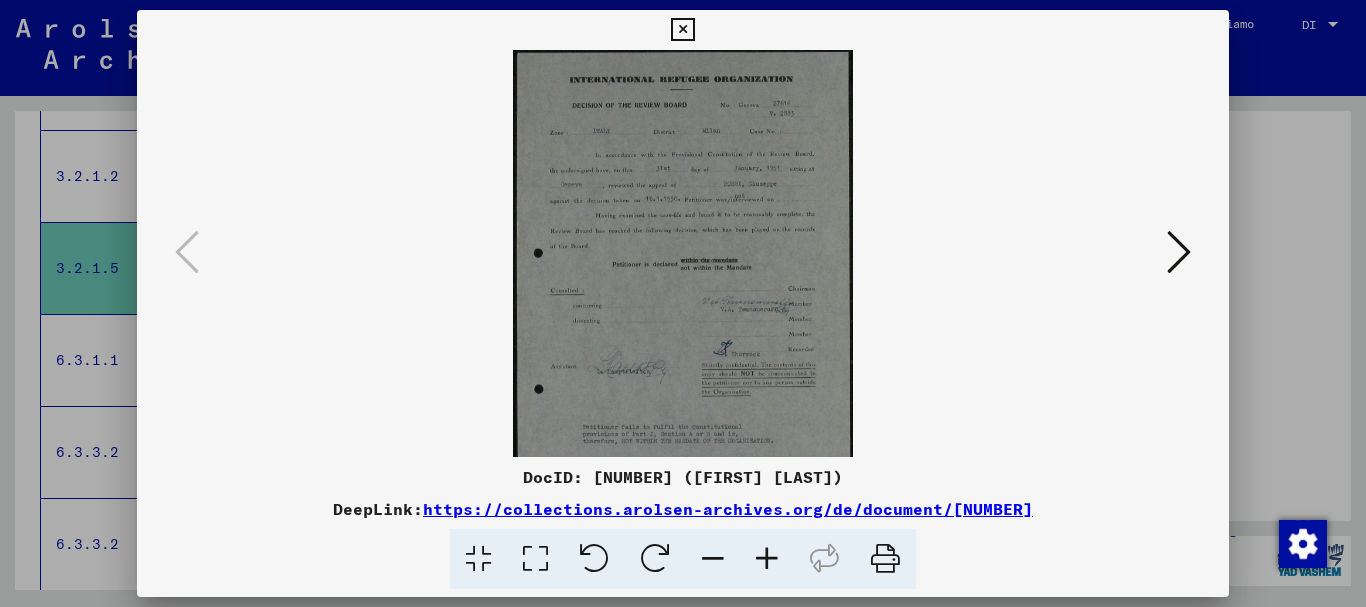 click at bounding box center (767, 559) 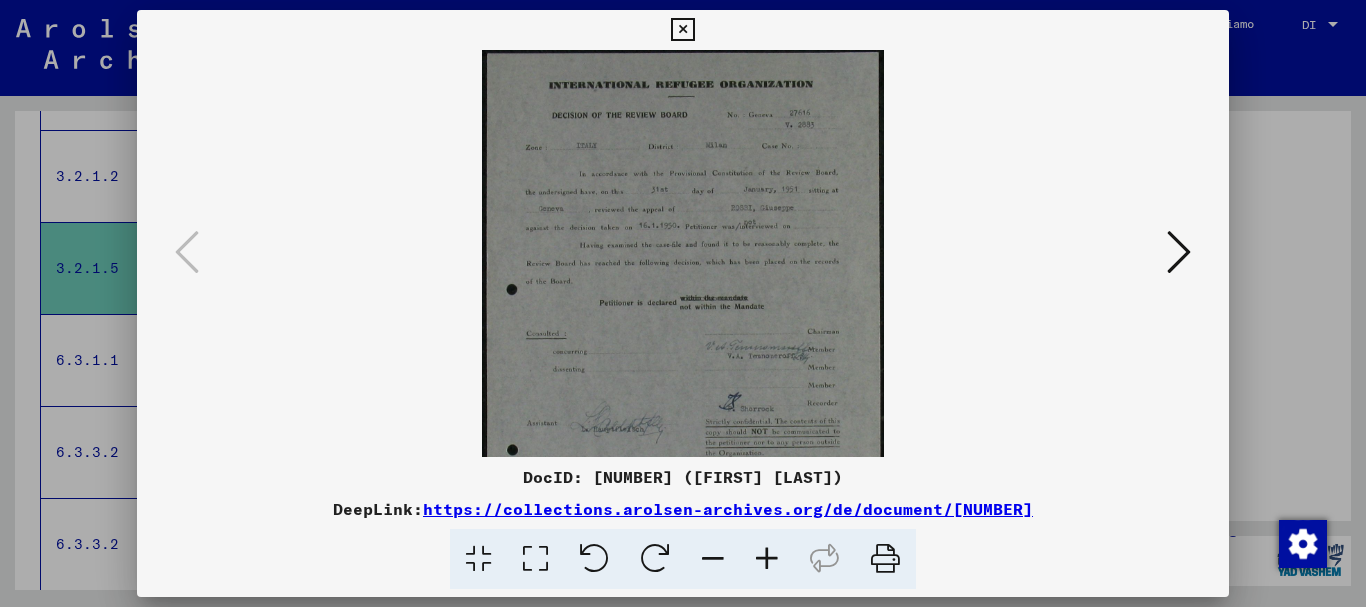 click at bounding box center (767, 559) 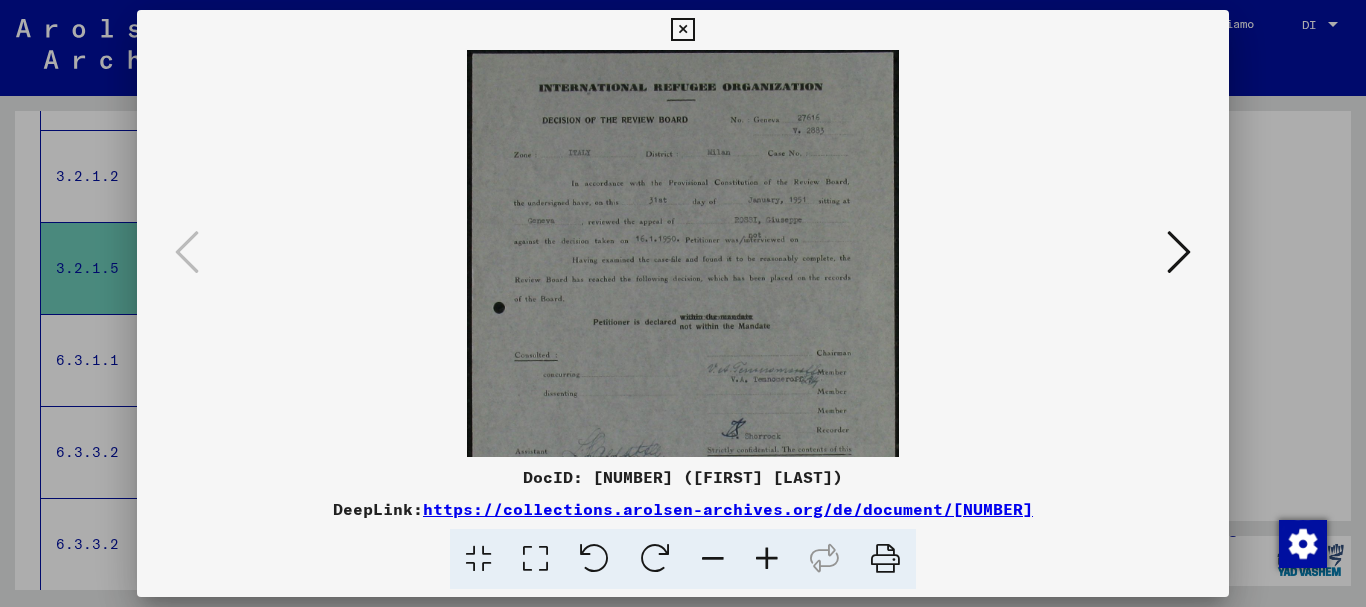 click at bounding box center (767, 559) 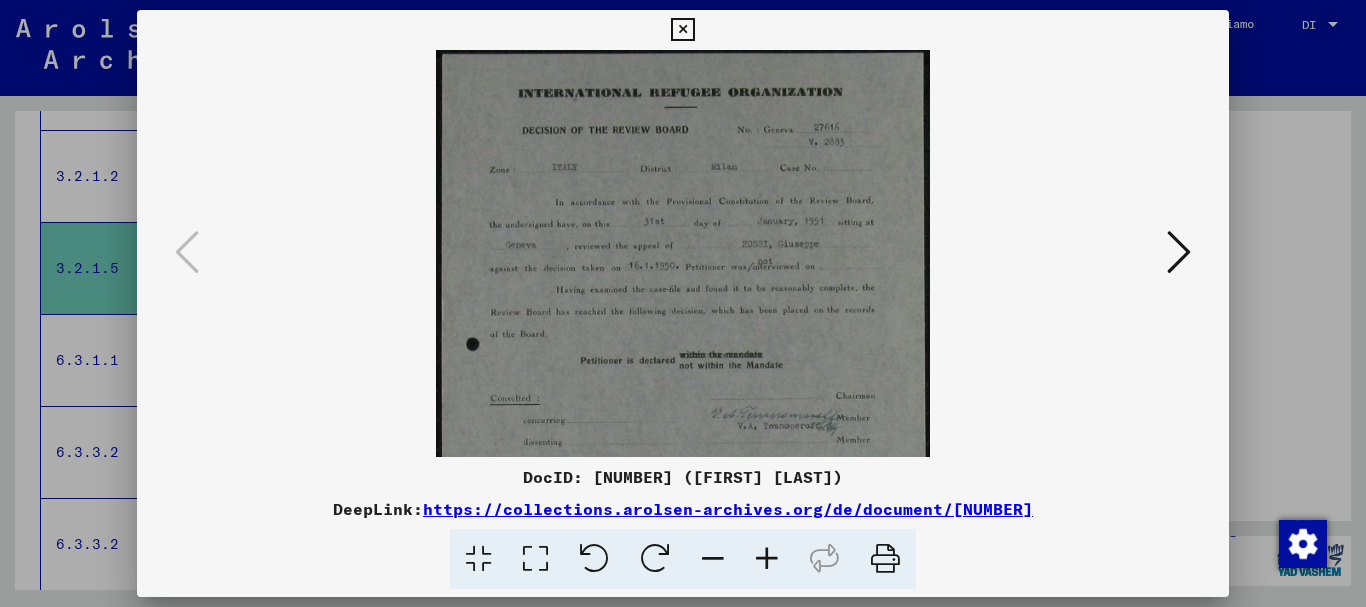 click at bounding box center (767, 559) 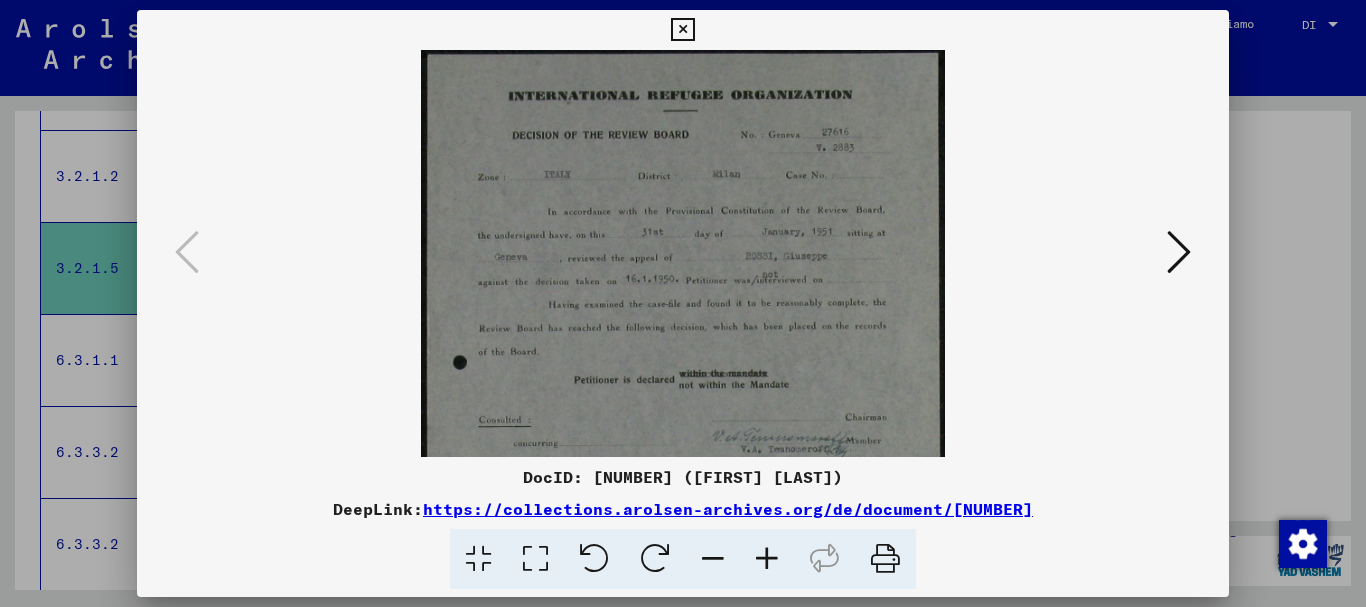click at bounding box center (767, 559) 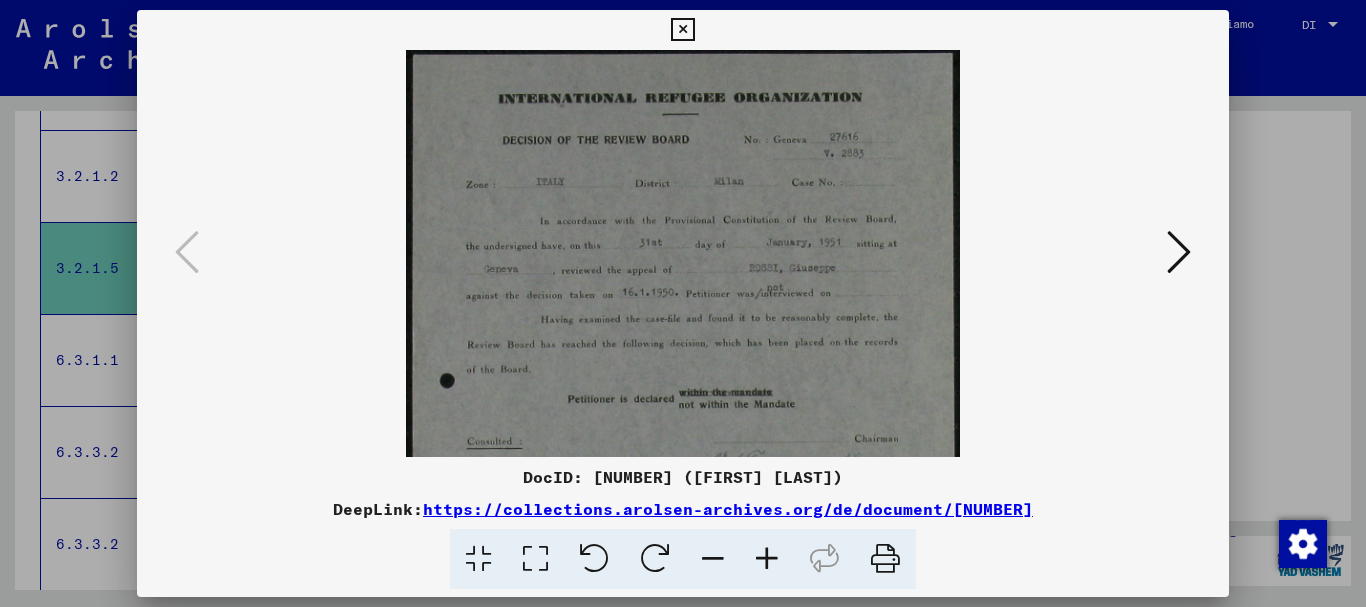 click at bounding box center [767, 559] 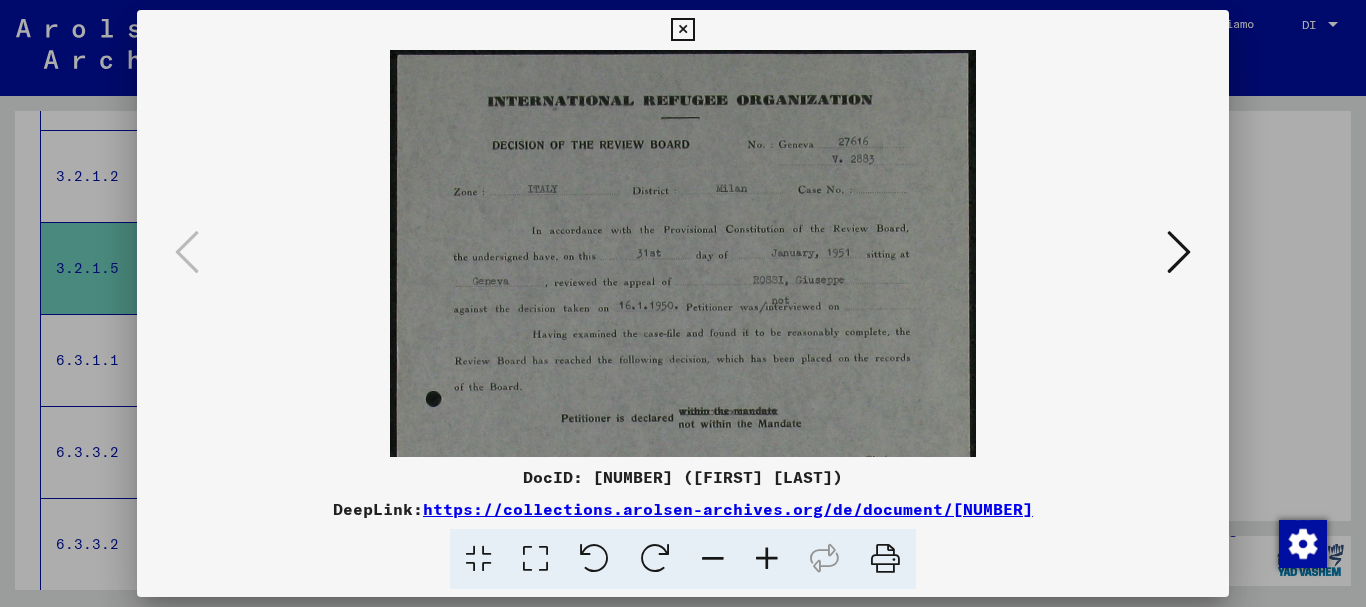 click at bounding box center (682, 30) 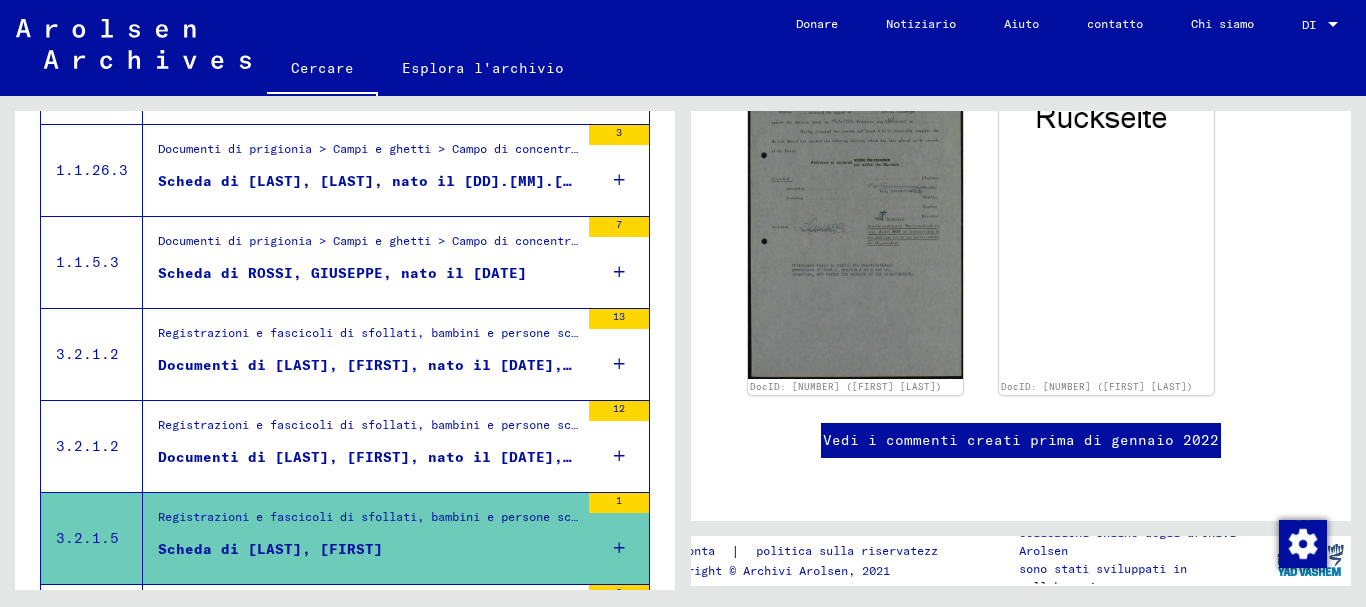 scroll, scrollTop: 631, scrollLeft: 0, axis: vertical 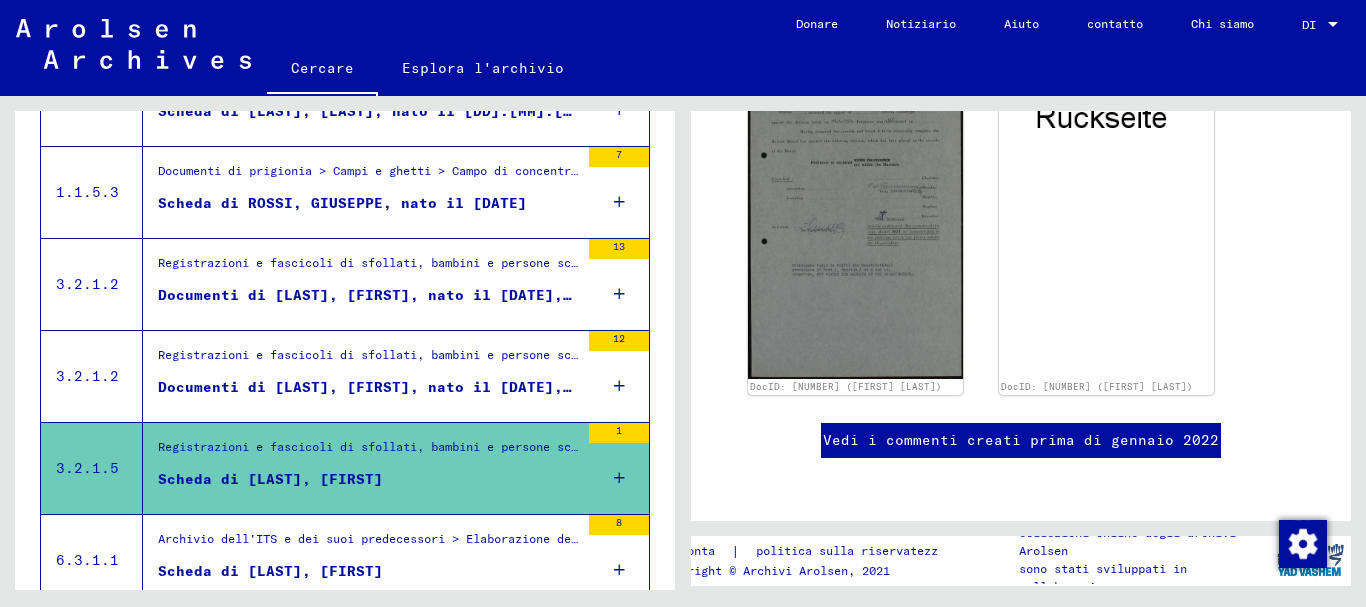 click on "Documenti di [LAST], [FIRST], nato il [DATE], nato a [PLACE] e altre persone" at bounding box center [500, 387] 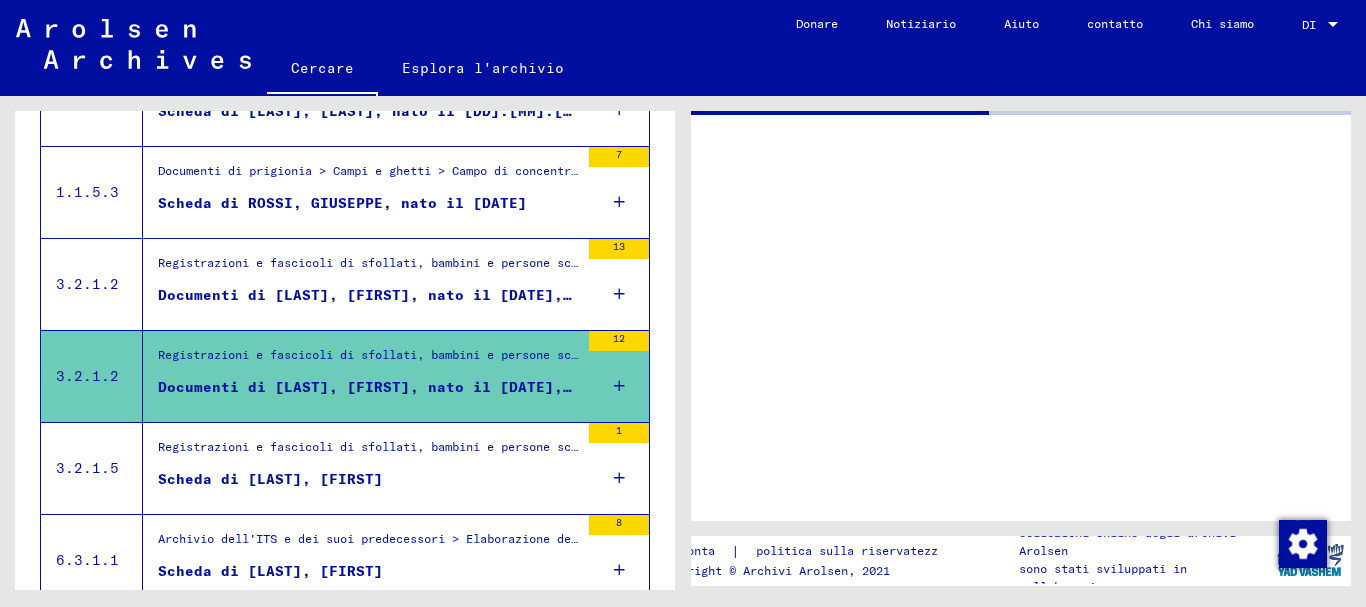scroll, scrollTop: 0, scrollLeft: 0, axis: both 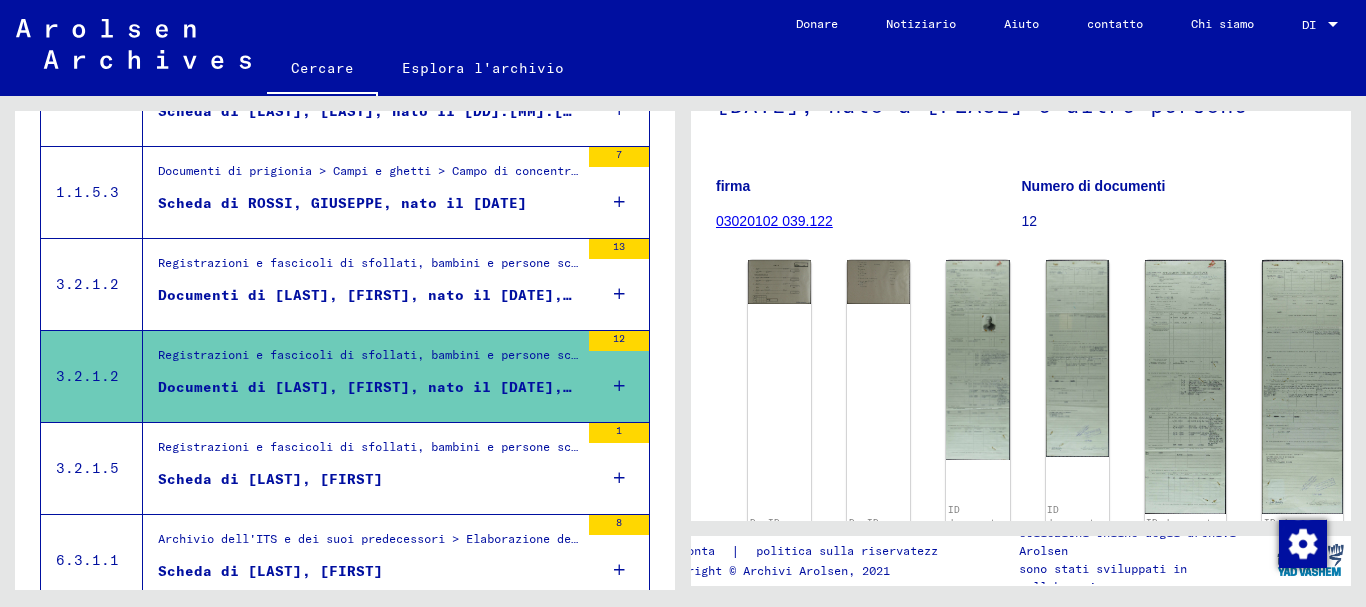 click on "Registrazioni e fascicoli di sfollati, bambini e persone scomparse > Programmi di supporto di varie organizzazioni > Programma di assistenza e mantenimento dell'IRO > Procedura di appello CM/1, Ufficio di Ginevra dell'IRO > Decisioni del PCIRO e del Comitato di revisione dell'IRO sui ricorsi contro le domande di assistenza respinte > Fascicoli con nomi che iniziano con [LAST]" at bounding box center (368, 453) 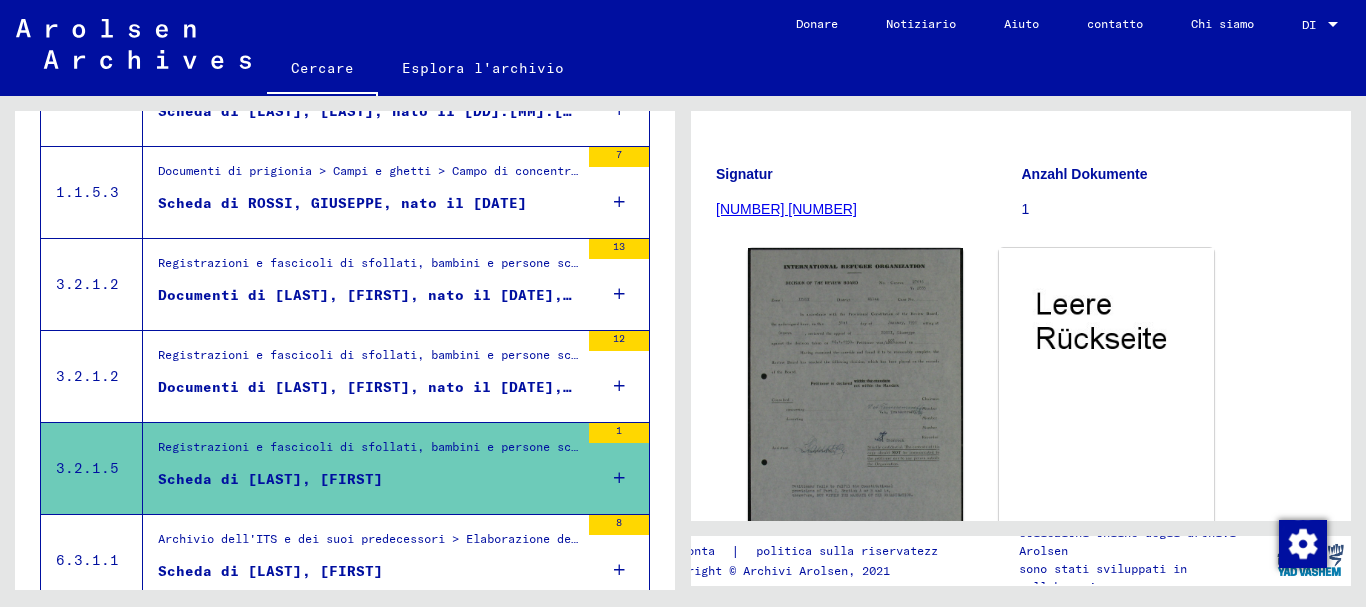 scroll, scrollTop: 0, scrollLeft: 0, axis: both 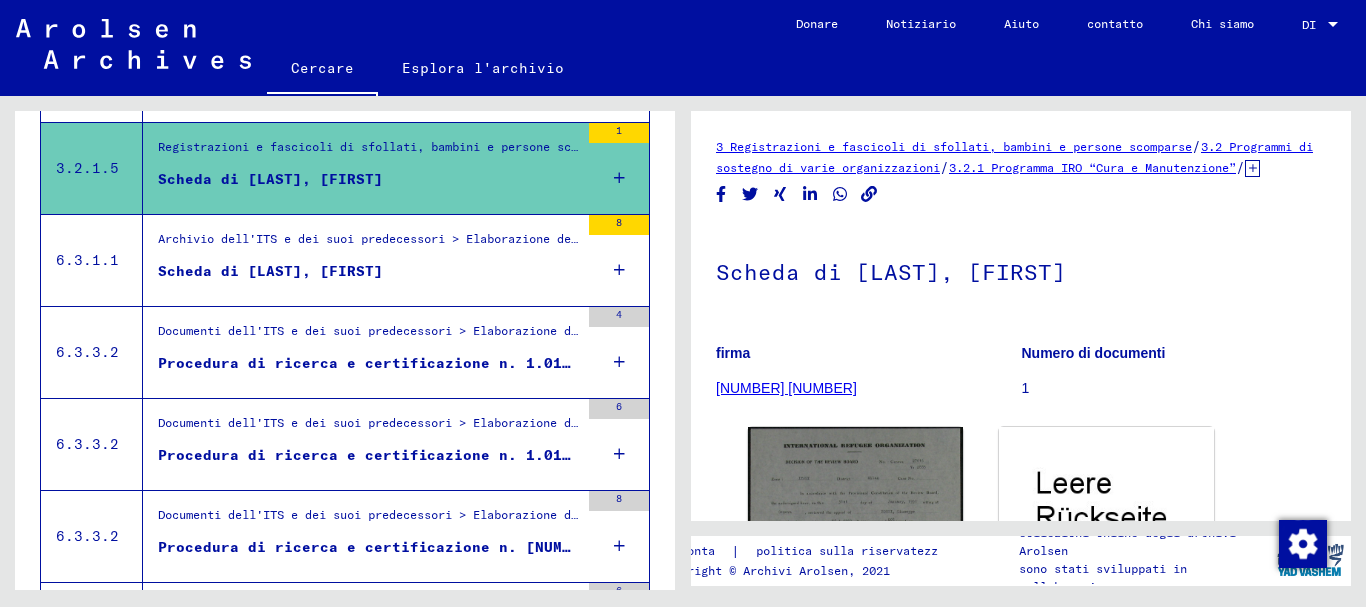 click on "Documenti dell'ITS e dei suoi predecessori > Elaborazione delle richieste > Fascicoli relativi ai casi dell'ITS dal [YEAR] in poi > Archiviazione dei casi T/D > Processi di ricerca e certificazione con numeri (T/D) da [NUMBER] a [NUMBER] > Processi di ricerca e certificazione con numeri (T/D) da [NUMBER] a [NUMBER]" at bounding box center (368, 336) 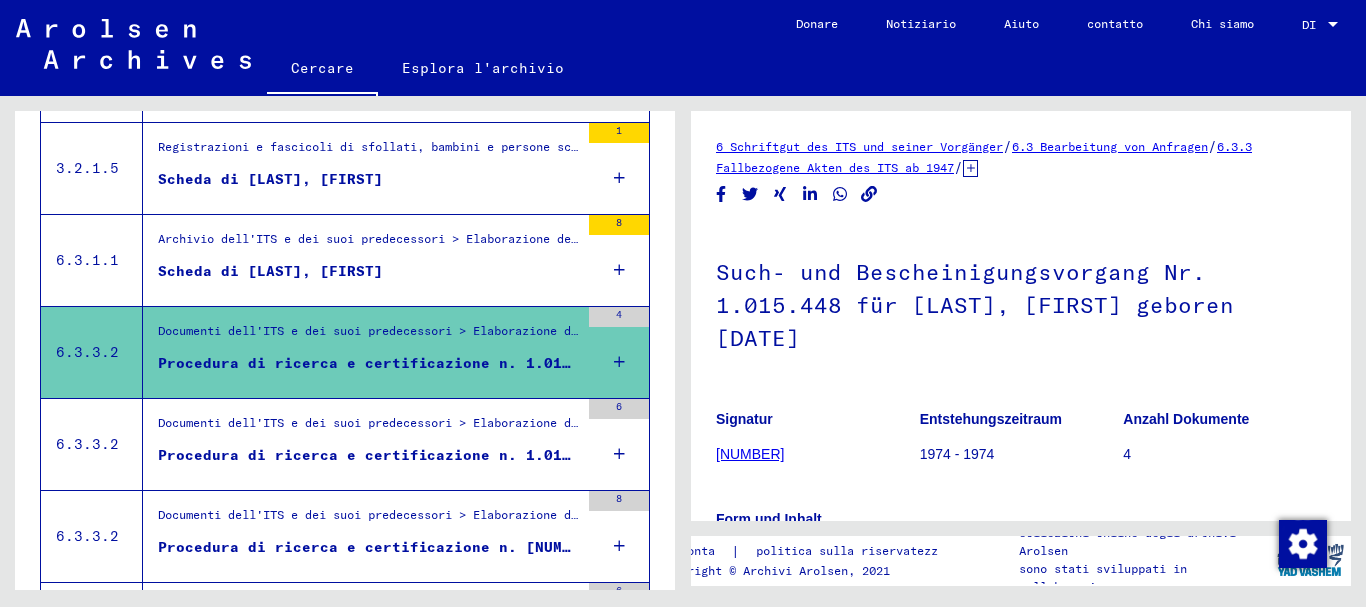 scroll, scrollTop: 0, scrollLeft: 0, axis: both 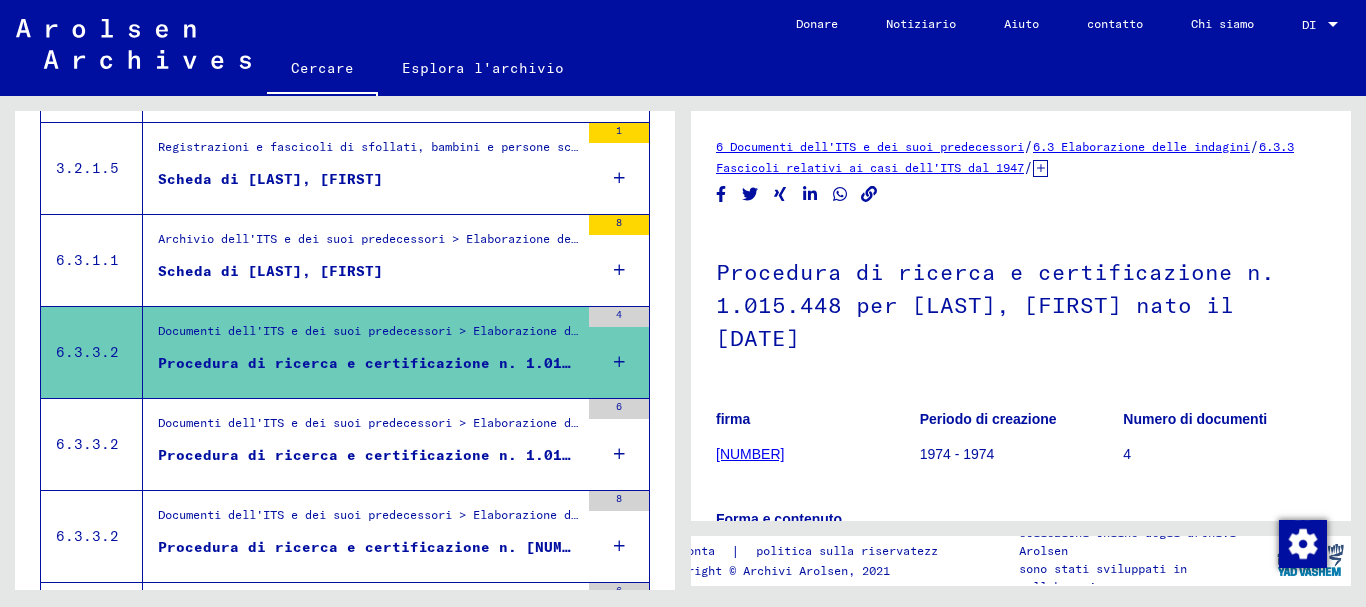 click on "Procedura di ricerca e certificazione n. 1.018.558 per [LAST], [FIRST] nato il [DATE]" at bounding box center [540, 455] 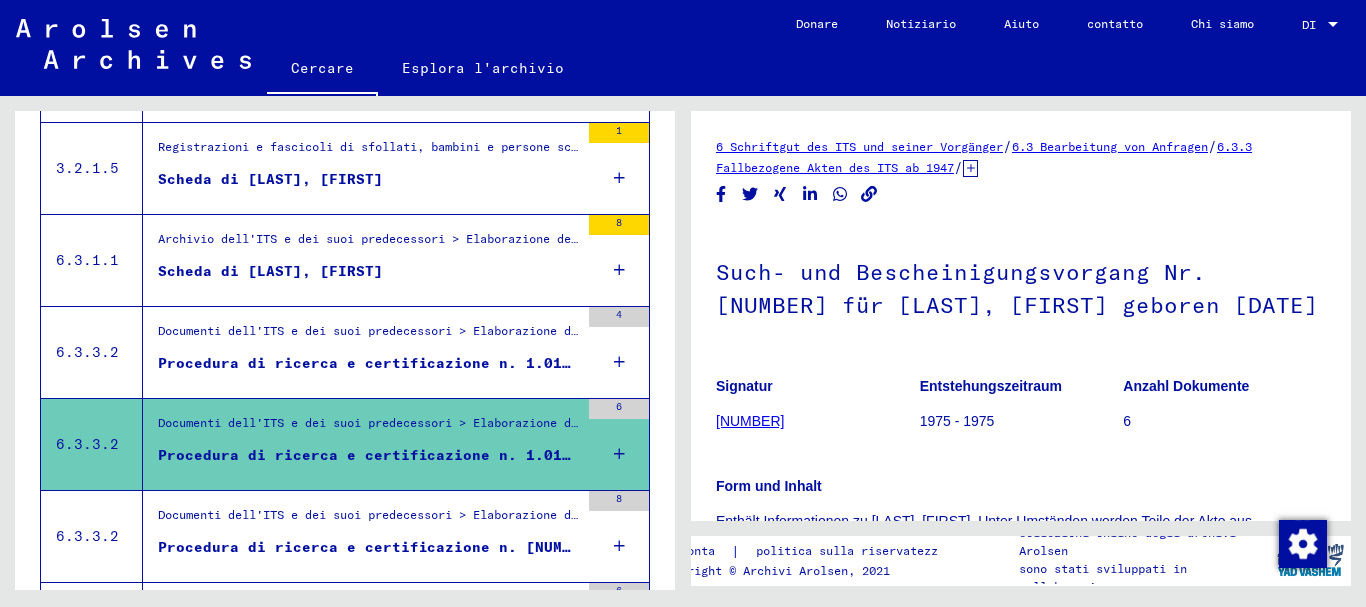 scroll, scrollTop: 0, scrollLeft: 0, axis: both 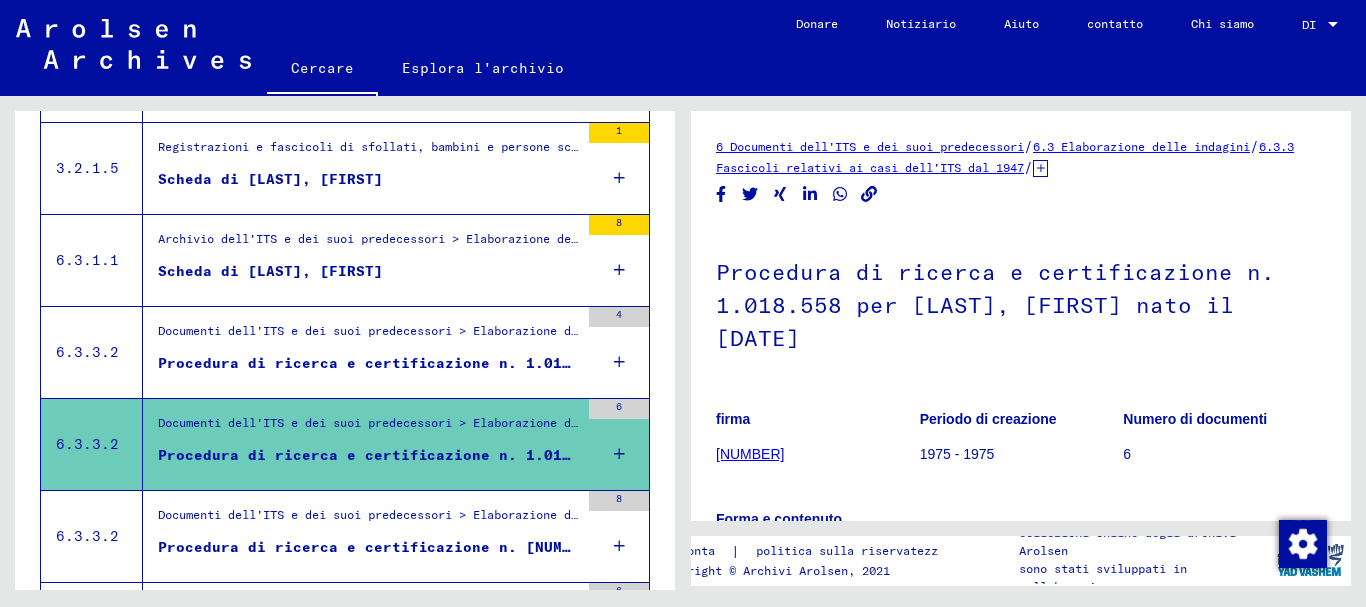 click on "Procedura di ricerca e certificazione n. [NUMBER] per [LAST], [FIRST] nato il [DATE]" at bounding box center (535, 547) 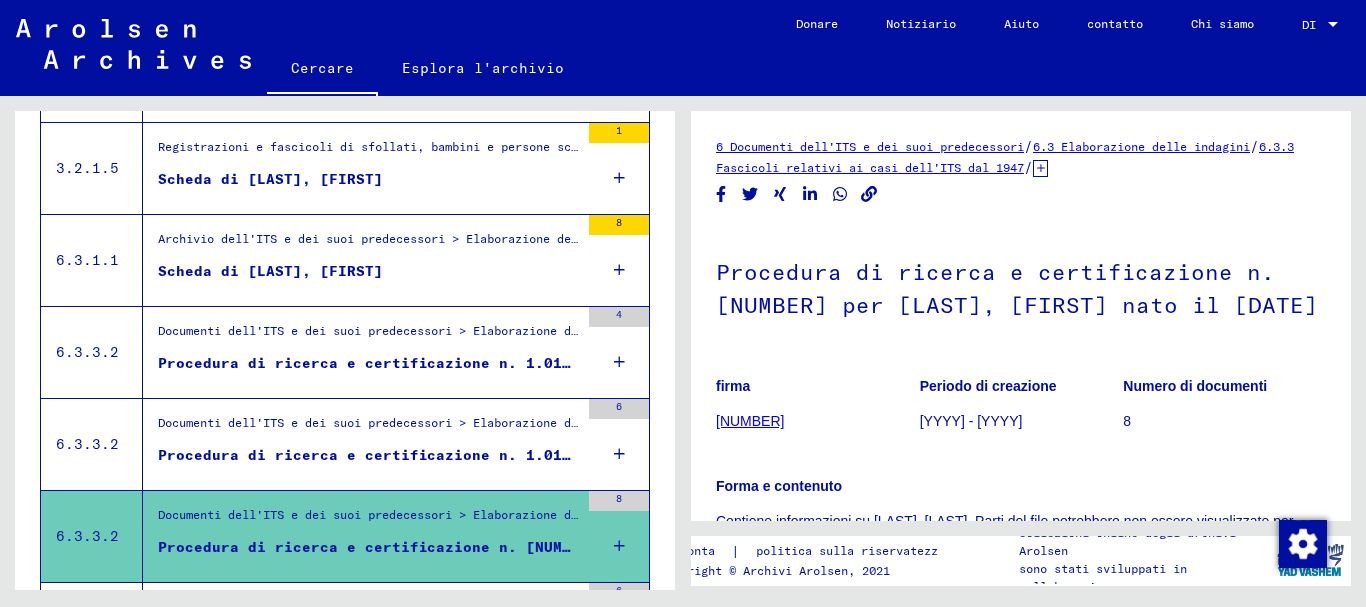 scroll, scrollTop: 0, scrollLeft: 0, axis: both 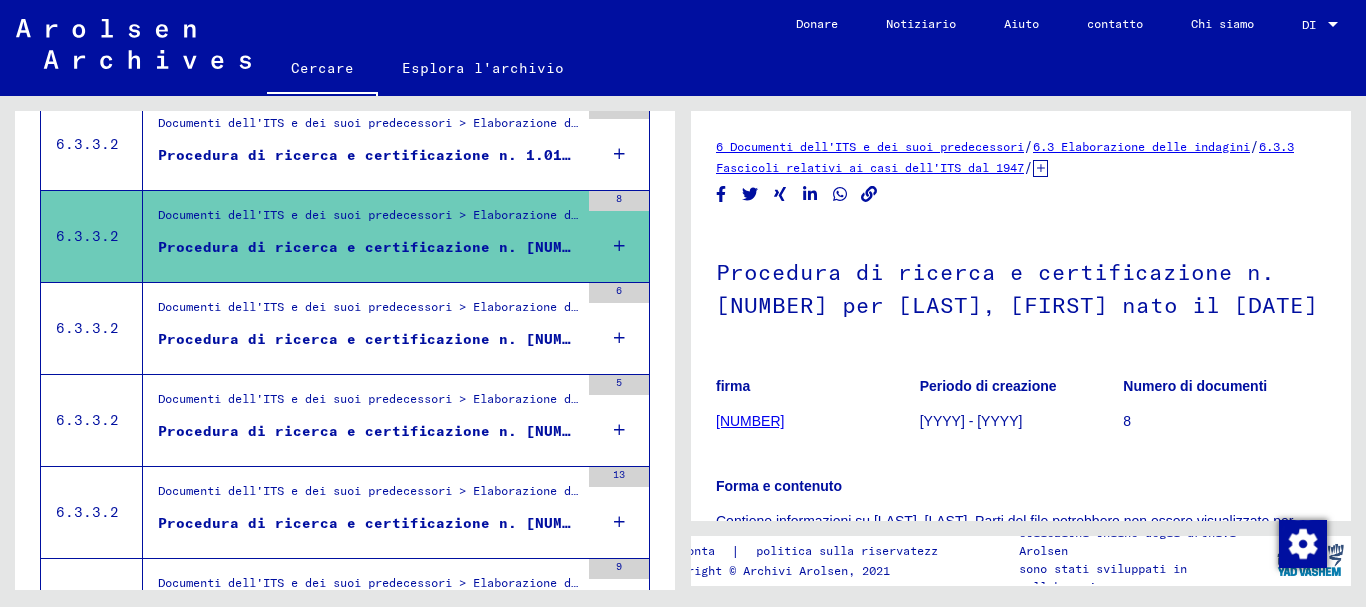 click on "Procedura di ricerca e certificazione n. [NUMBER] per [LAST], [FIRST] nato il [DATE]" at bounding box center (368, 344) 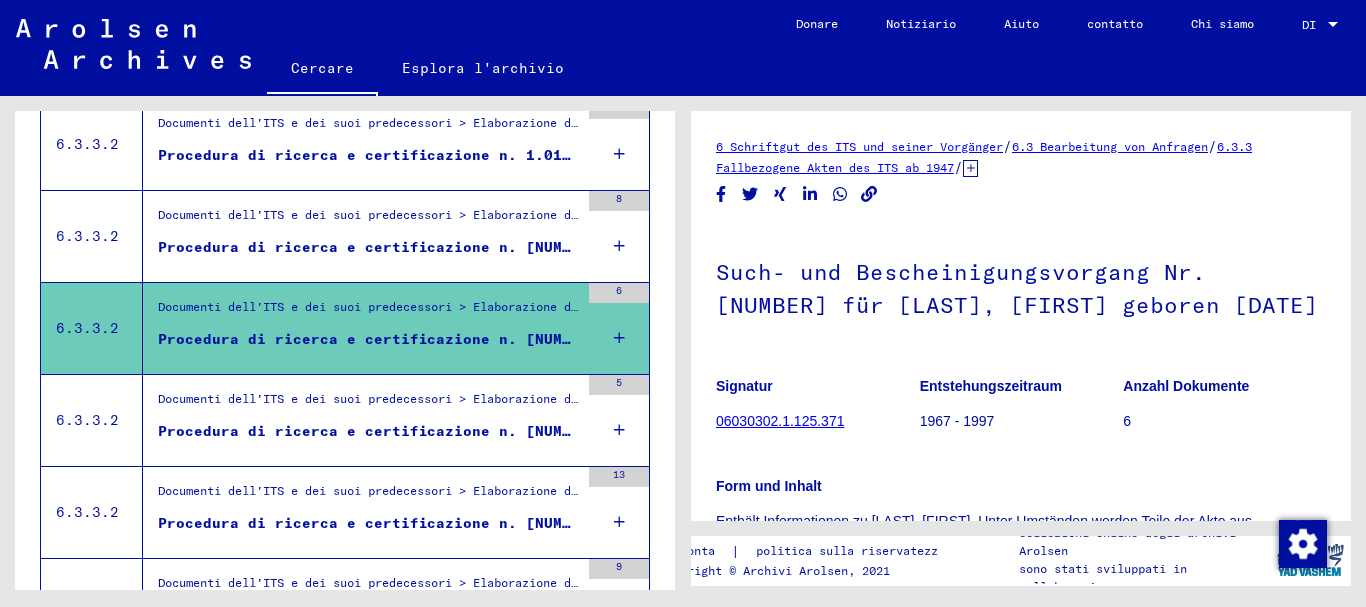 scroll, scrollTop: 0, scrollLeft: 0, axis: both 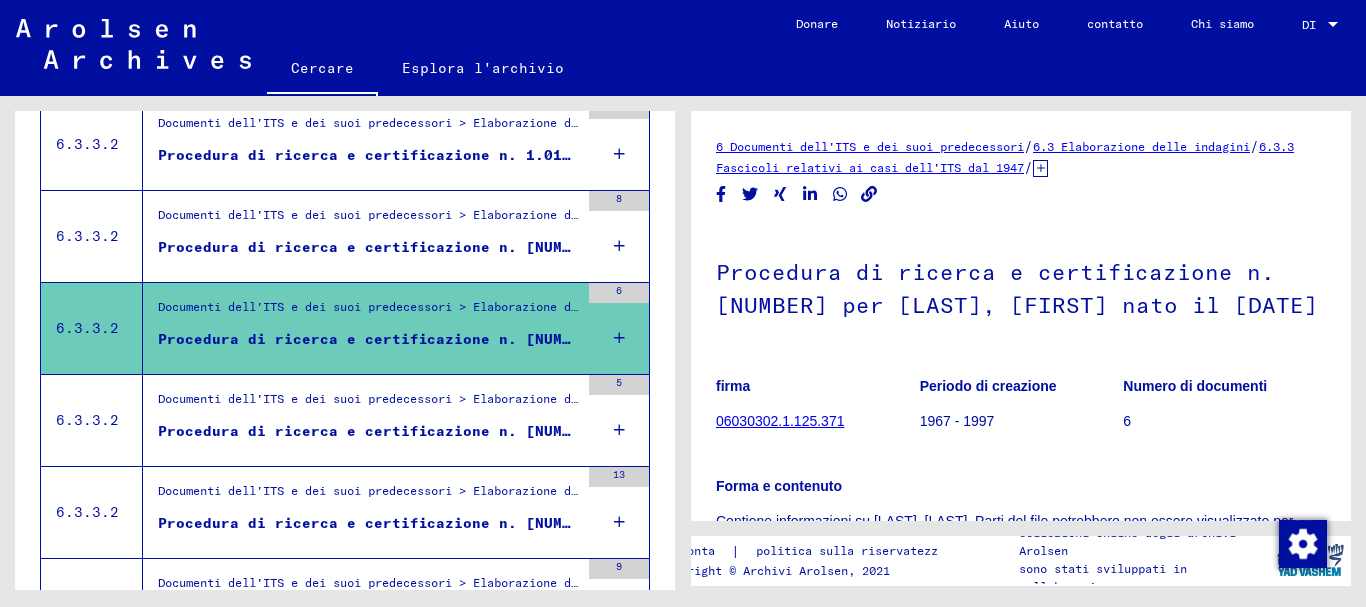 click on "Procedura di ricerca e certificazione n. [NUMBER] per [LAST], [FIRST] nato il [DATE]" at bounding box center (535, 431) 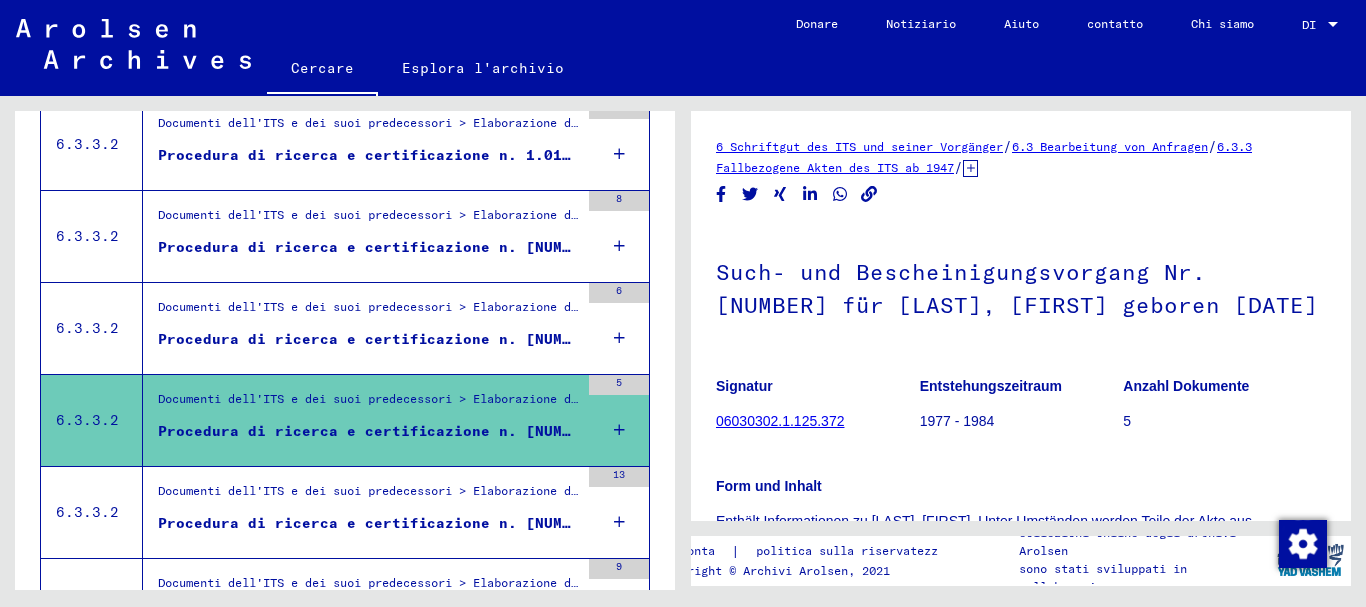 scroll, scrollTop: 0, scrollLeft: 0, axis: both 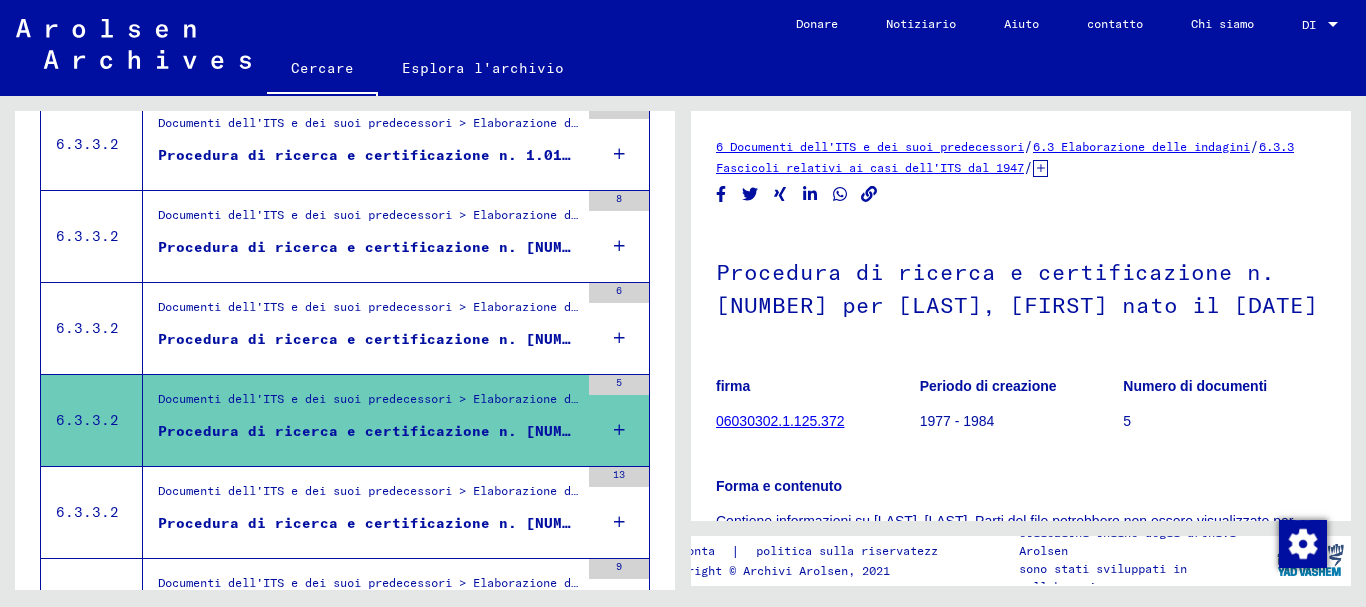 click on "Procedura di ricerca e certificazione n. [NUMBER] per [LAST], [FIRST] nato il [DATE]" at bounding box center (535, 523) 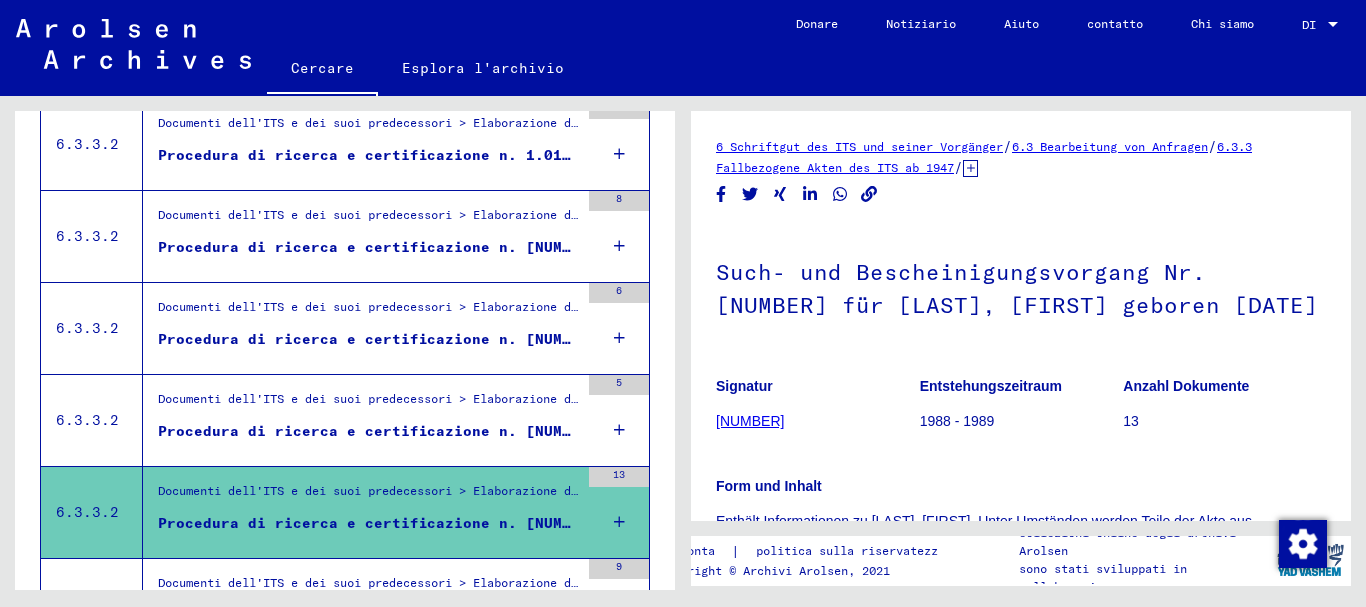 scroll, scrollTop: 1360, scrollLeft: 0, axis: vertical 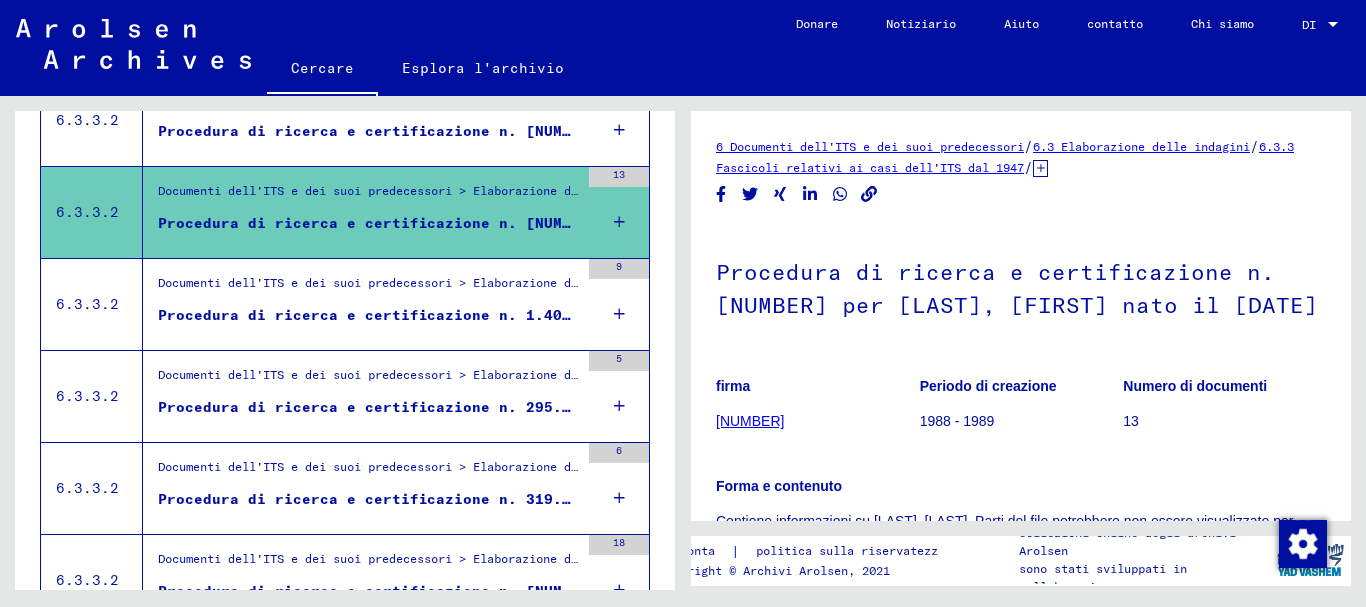 click on "Procedura di ricerca e certificazione n. 1.405.353 per [LAST], [FIRST] nato il [DATE]" at bounding box center (540, 315) 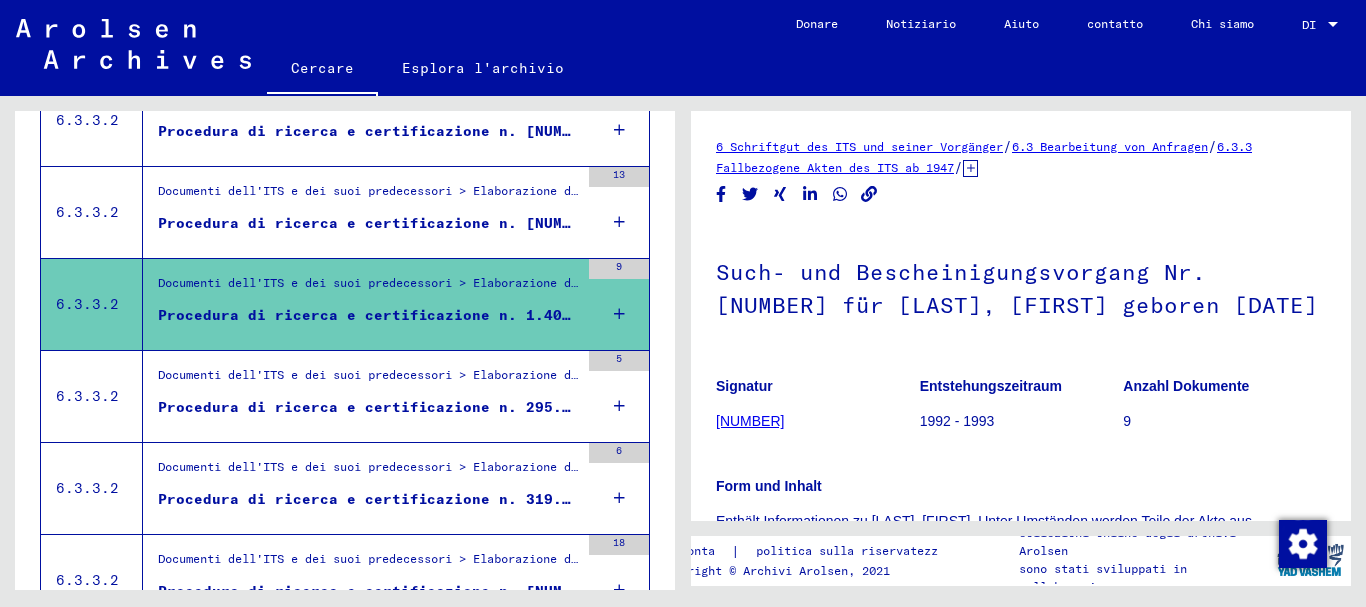 scroll, scrollTop: 0, scrollLeft: 0, axis: both 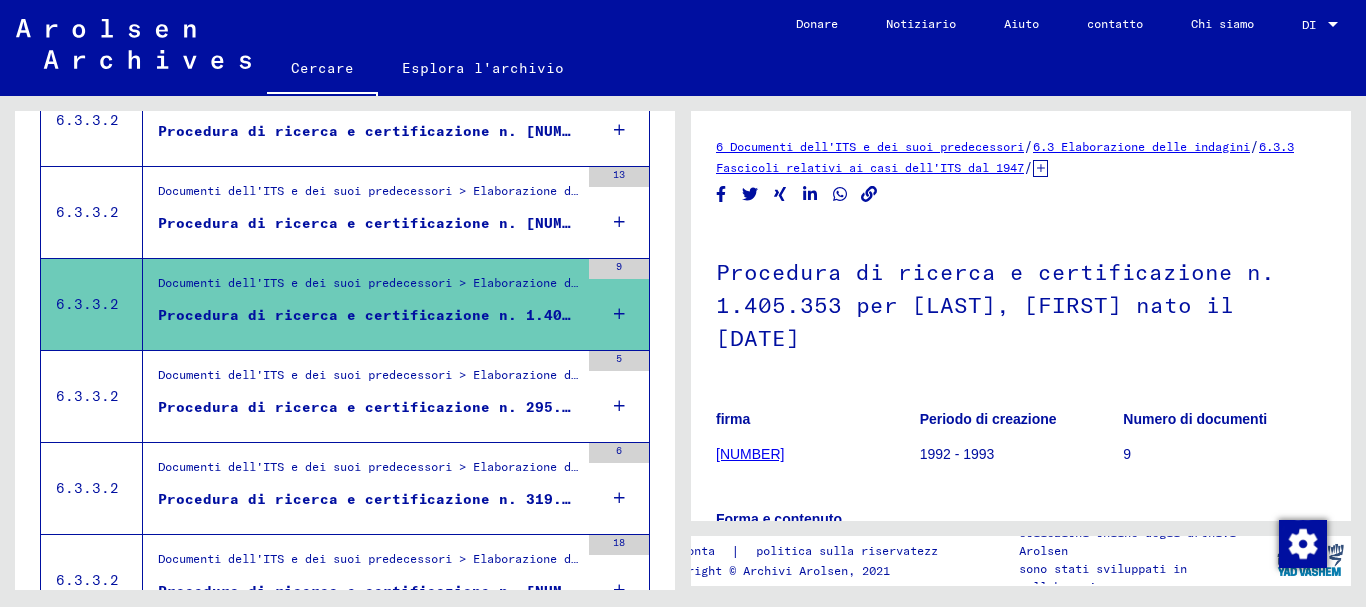 click on "Procedura di ricerca e certificazione n. 295.460 per [LAST], [FIRST]" at bounding box center [463, 407] 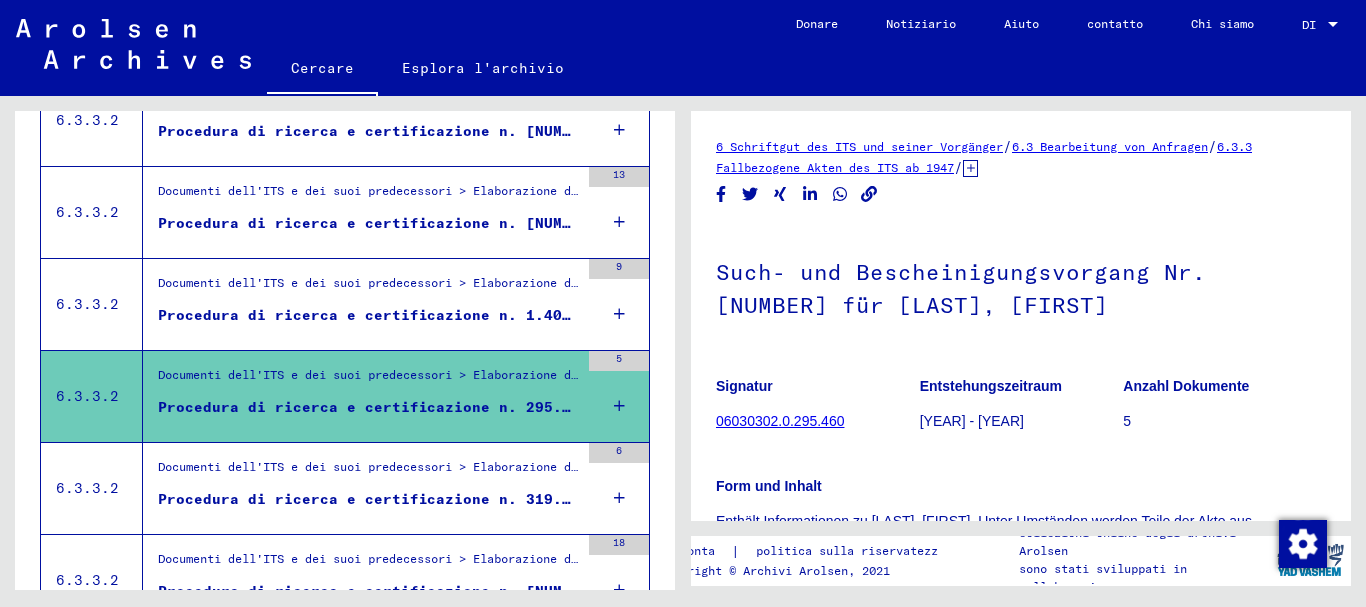scroll, scrollTop: 0, scrollLeft: 0, axis: both 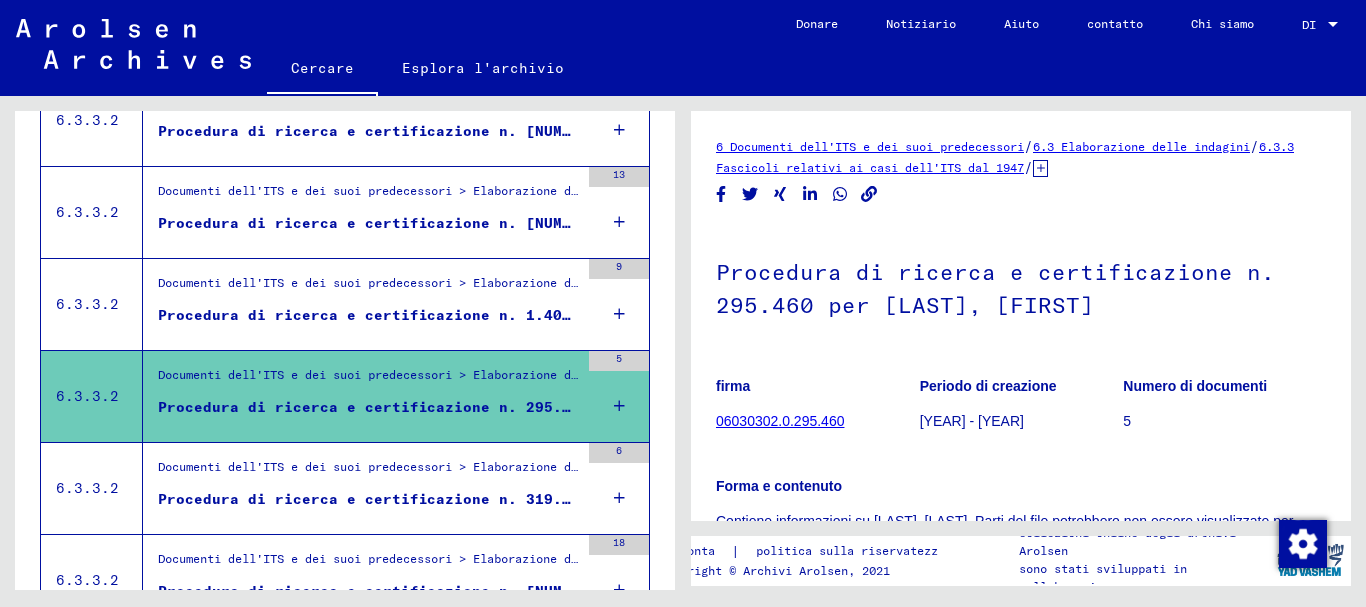 click on "Documenti dell'ITS e dei suoi predecessori > Elaborazione delle richieste > Fascicoli relativi ai casi dell'ITS dal 1947 in poi > Archiviazione dei casi T/D > Processi di ricerca e certificazione con numeri (T/D) da [NUMBER] a [NUMBER] > Processi di ricerca e certificazione con numeri (T/D) da [NUMBER] a [NUMBER]" at bounding box center [368, 472] 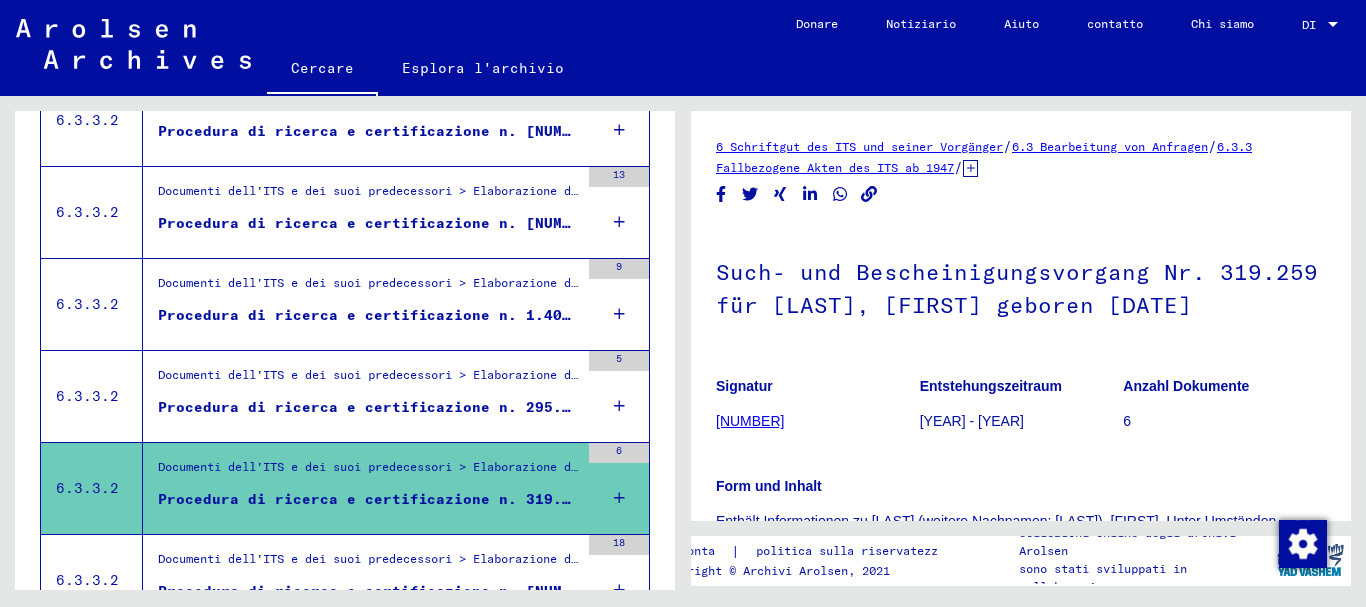 scroll, scrollTop: 0, scrollLeft: 0, axis: both 